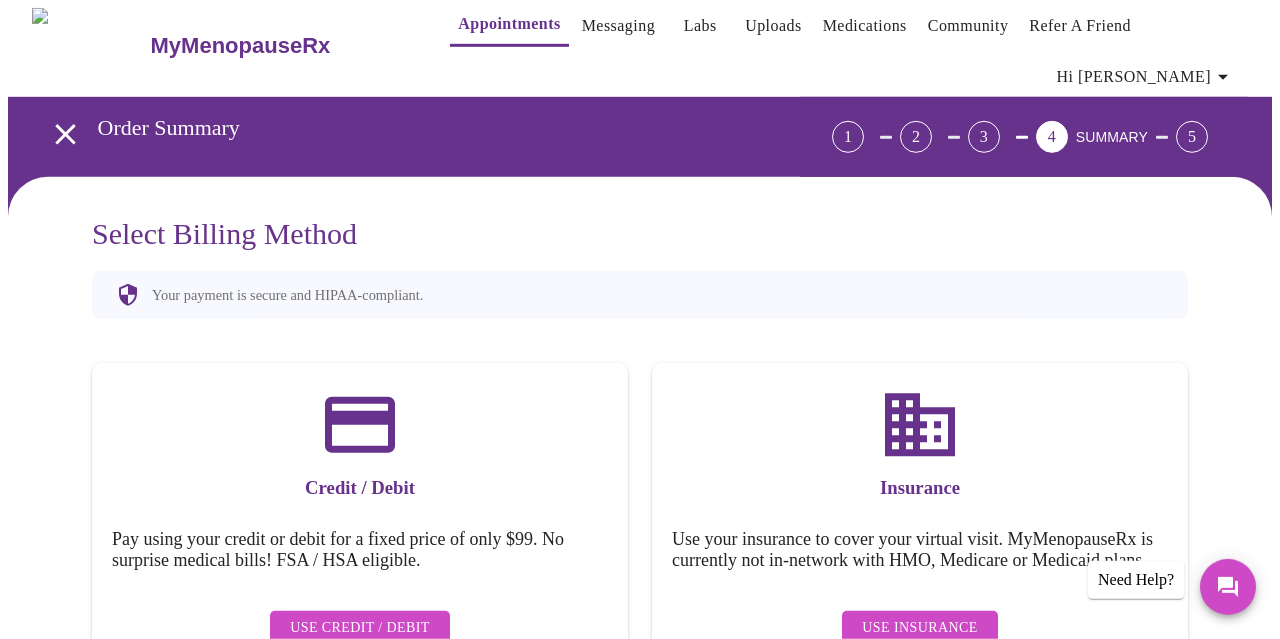 scroll, scrollTop: 0, scrollLeft: 0, axis: both 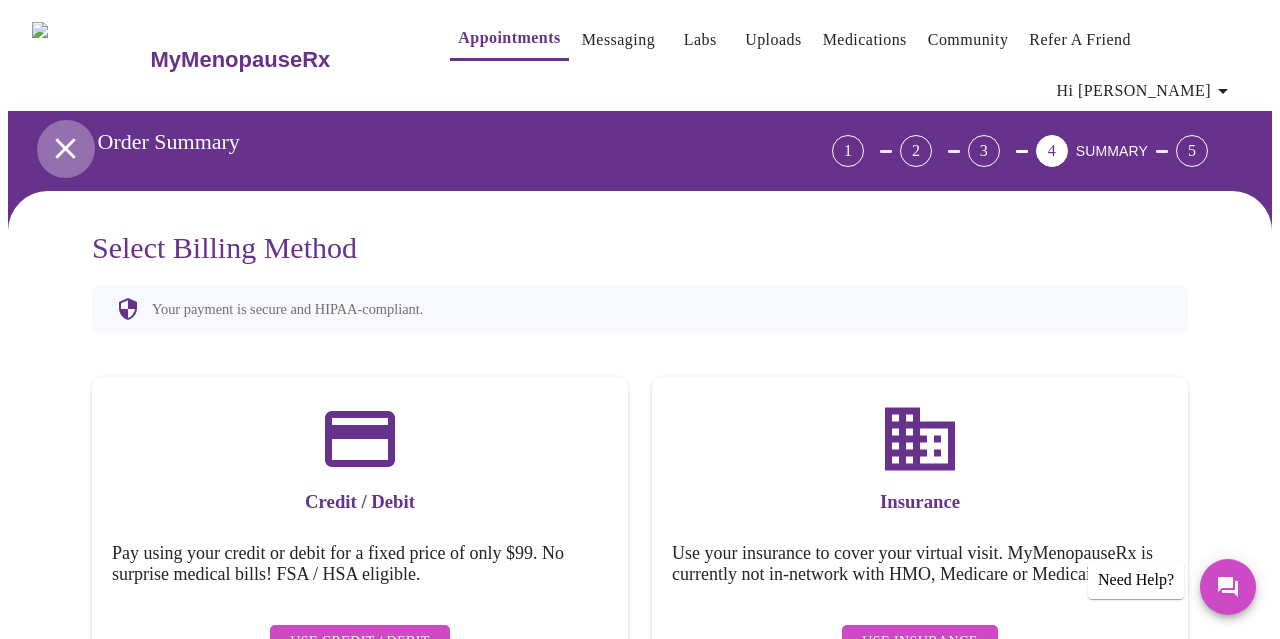 click 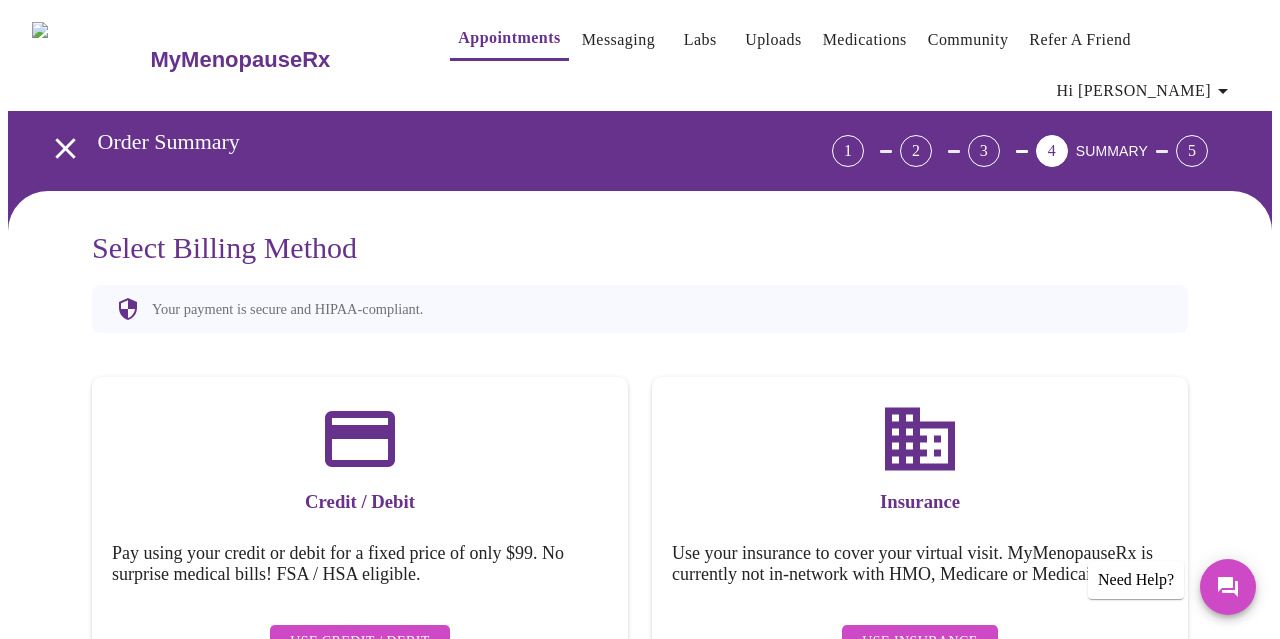 click on "Messaging" at bounding box center [618, 40] 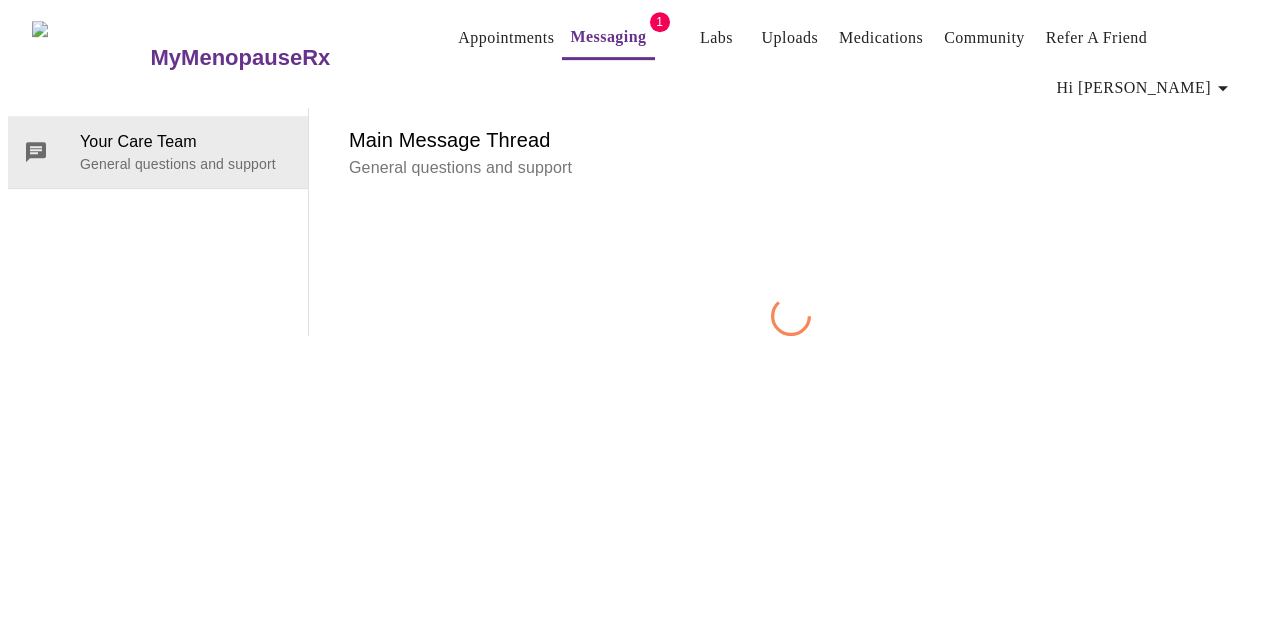 scroll, scrollTop: 75, scrollLeft: 0, axis: vertical 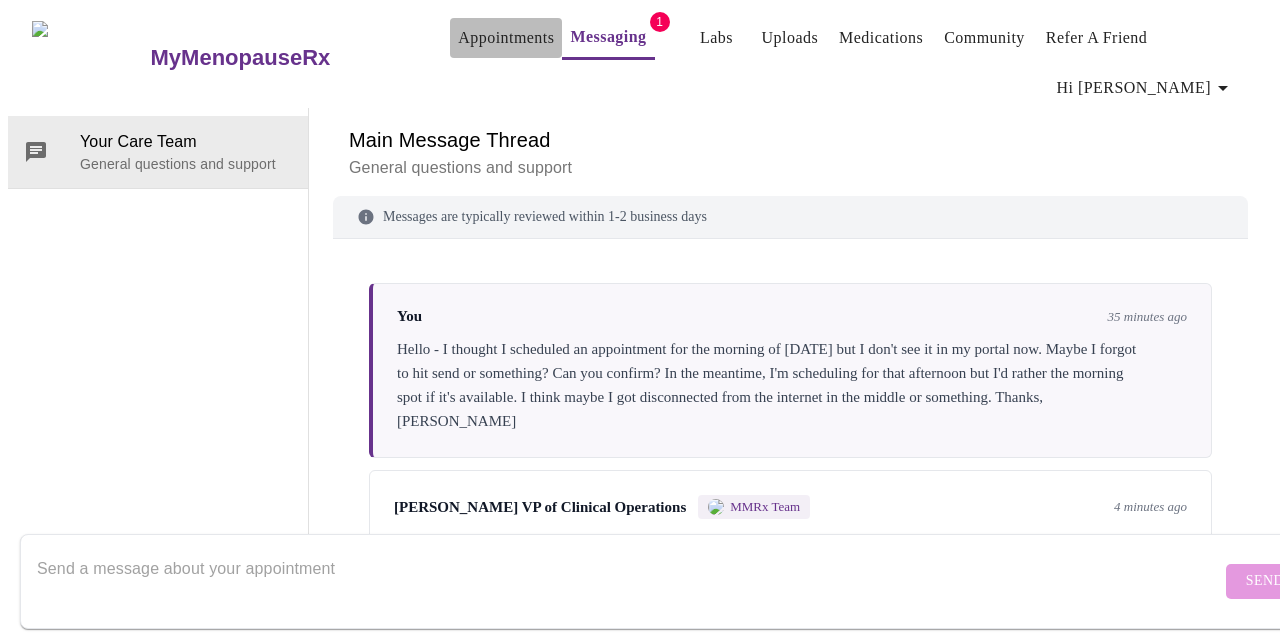 click on "Appointments" at bounding box center [506, 38] 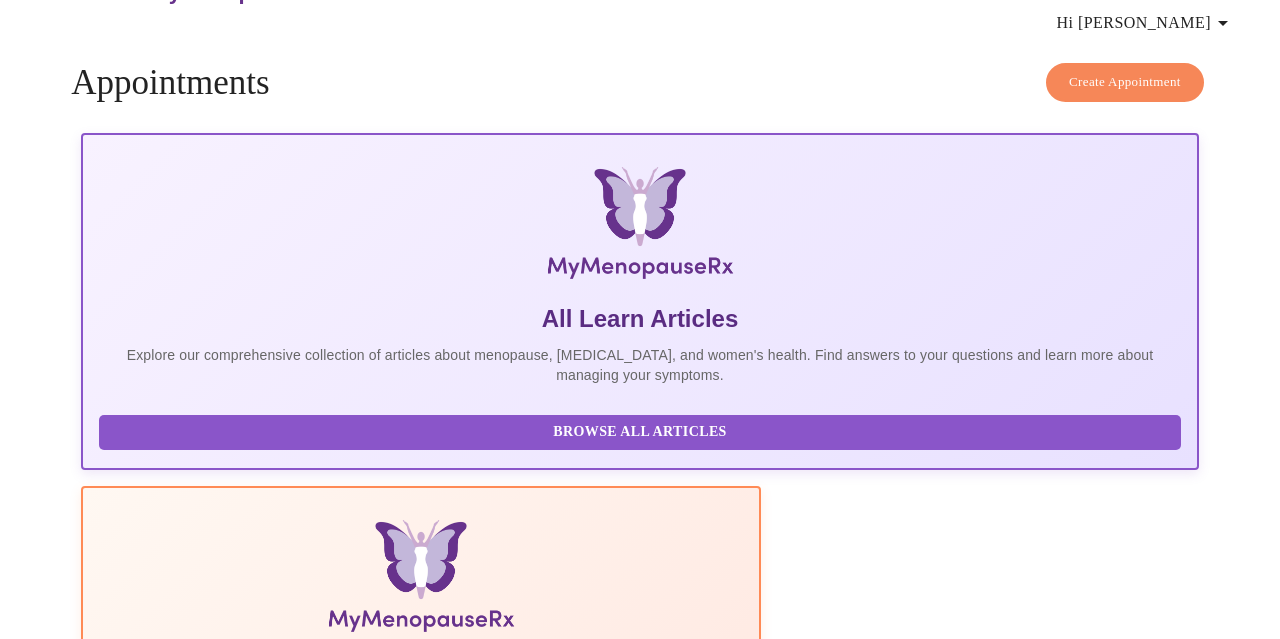scroll, scrollTop: 113, scrollLeft: 0, axis: vertical 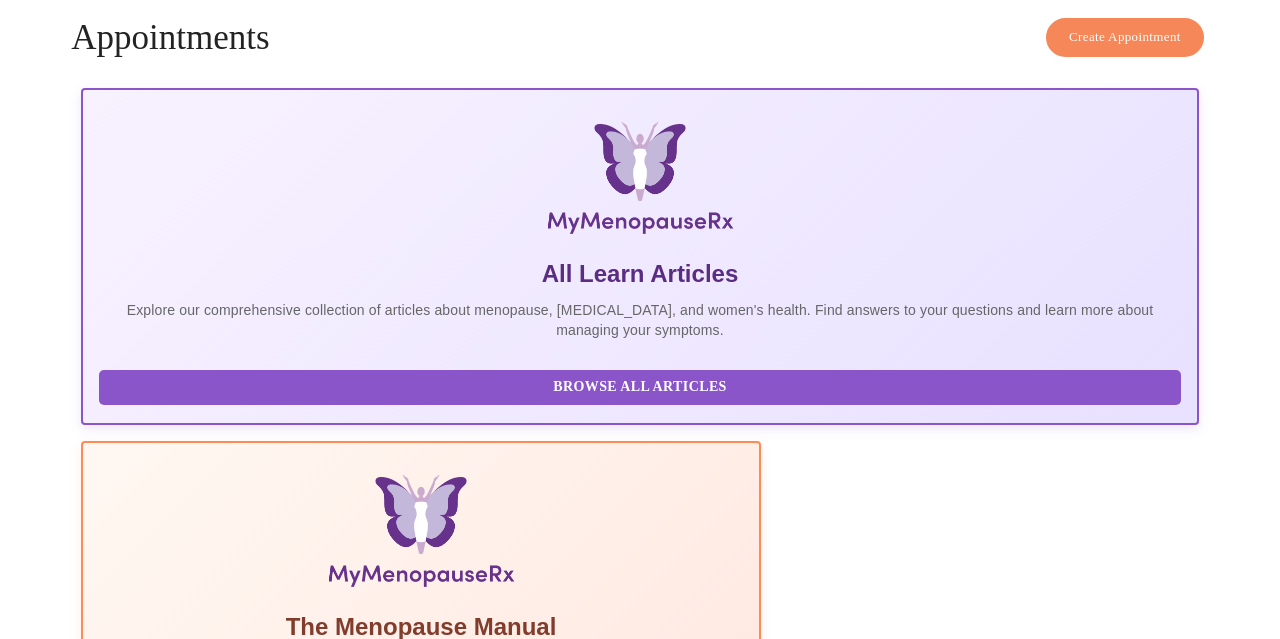 click on "Create Appointment" at bounding box center (640, 2153) 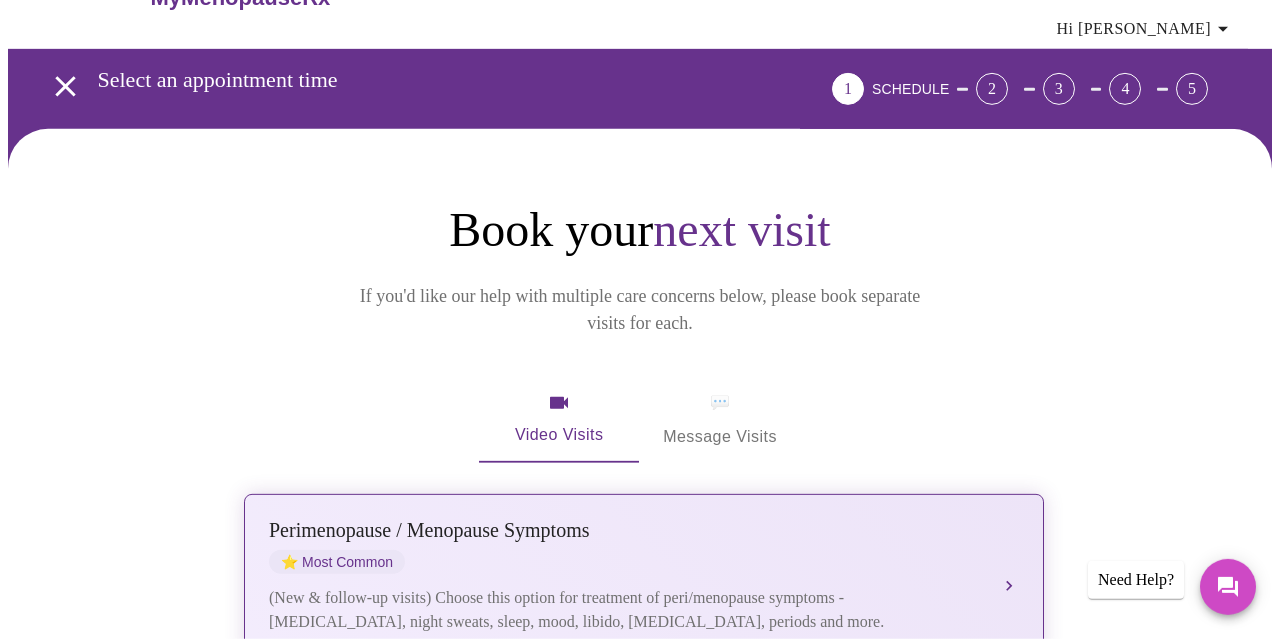 scroll, scrollTop: 104, scrollLeft: 0, axis: vertical 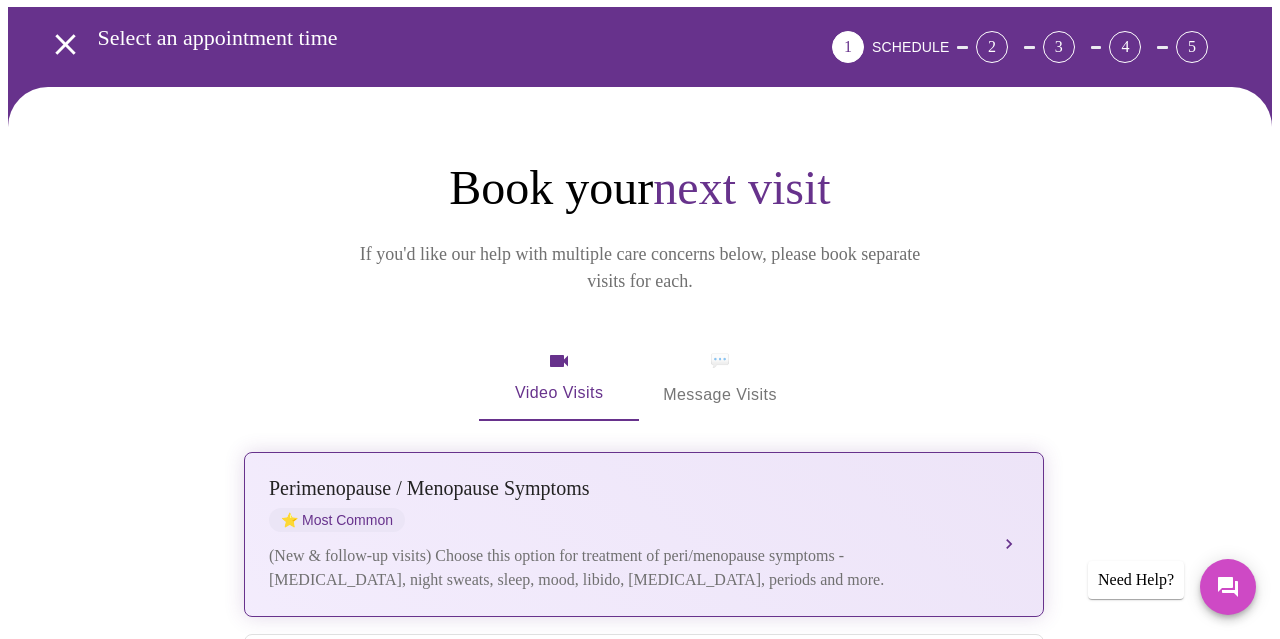 click on "[MEDICAL_DATA] / Menopause Symptoms  ⭐  Most Common" at bounding box center (624, 504) 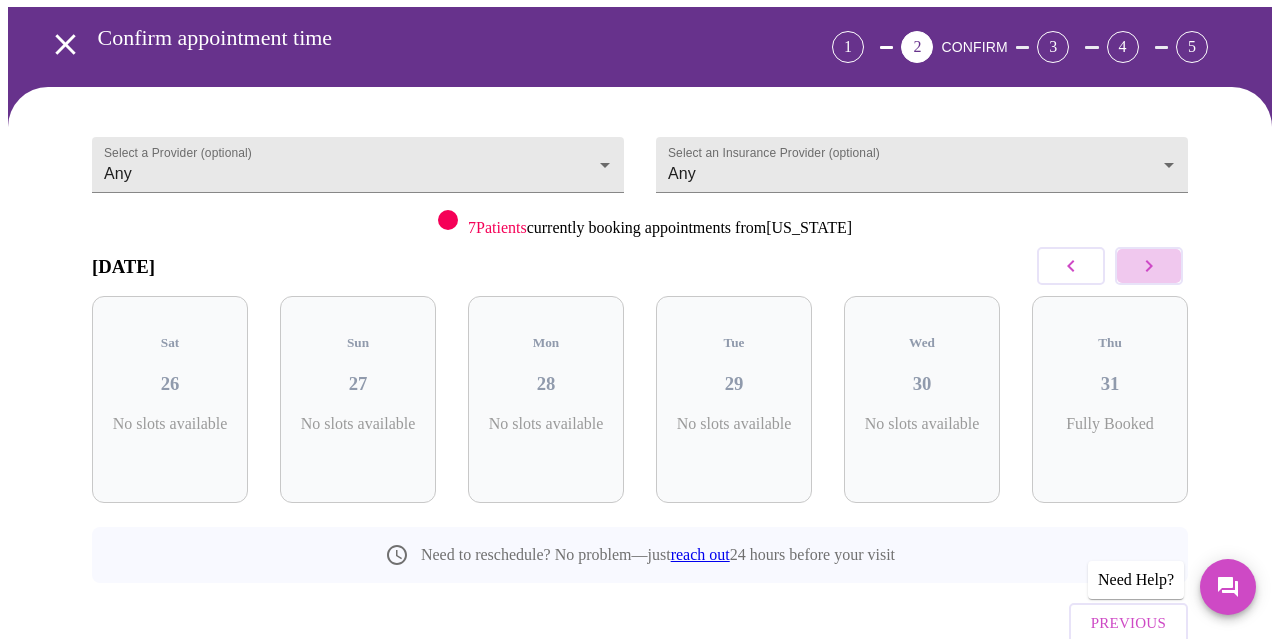 click at bounding box center (1149, 266) 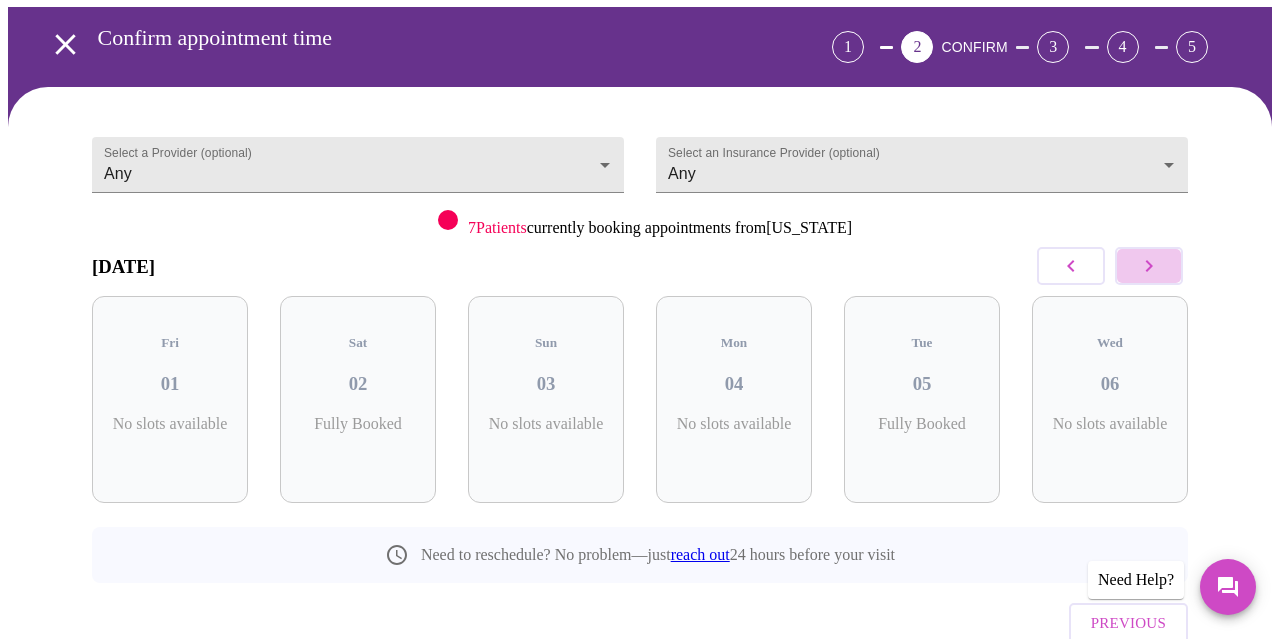 click at bounding box center (1149, 266) 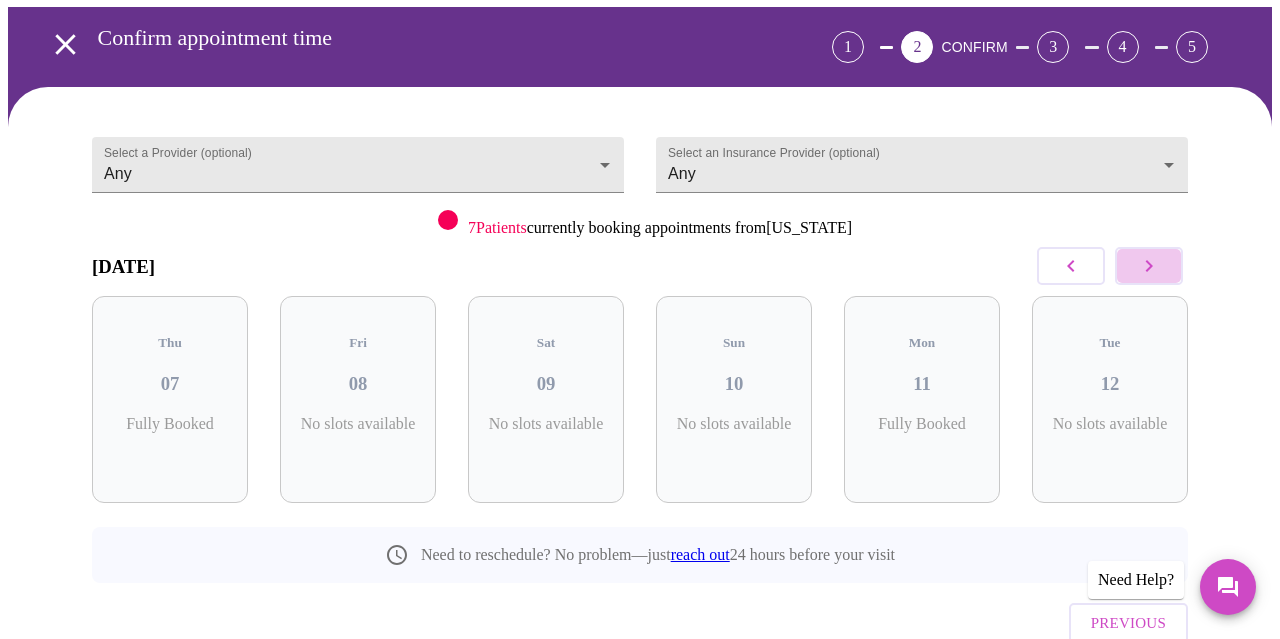 click at bounding box center [1149, 266] 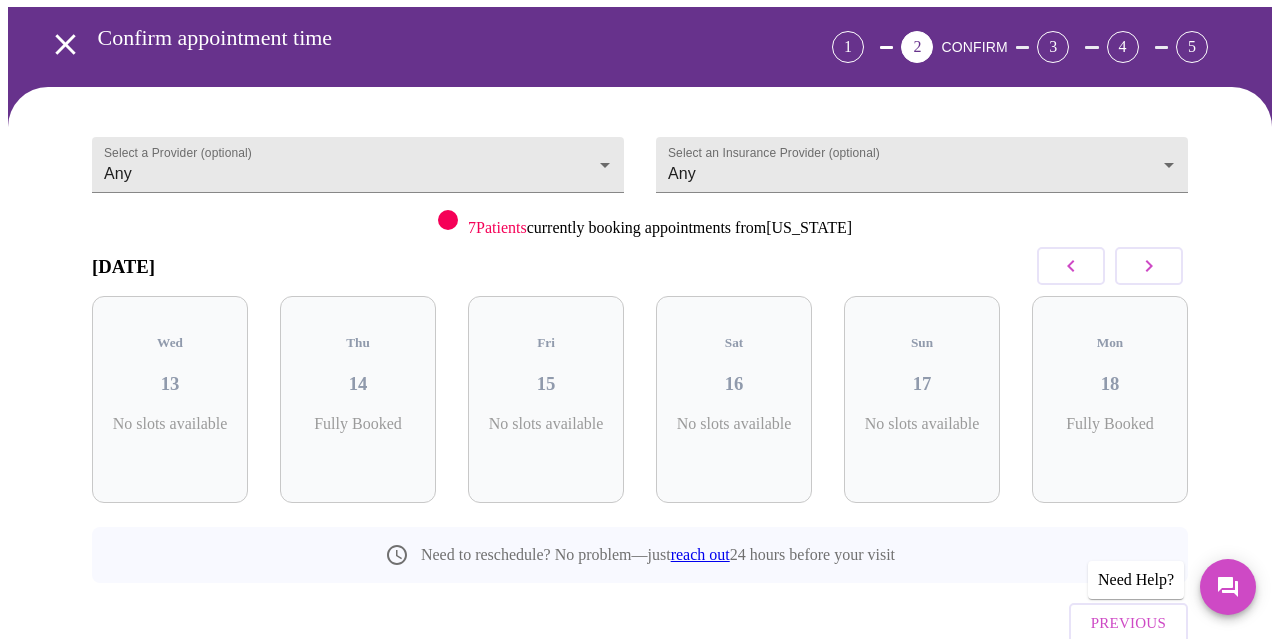 click at bounding box center [1149, 266] 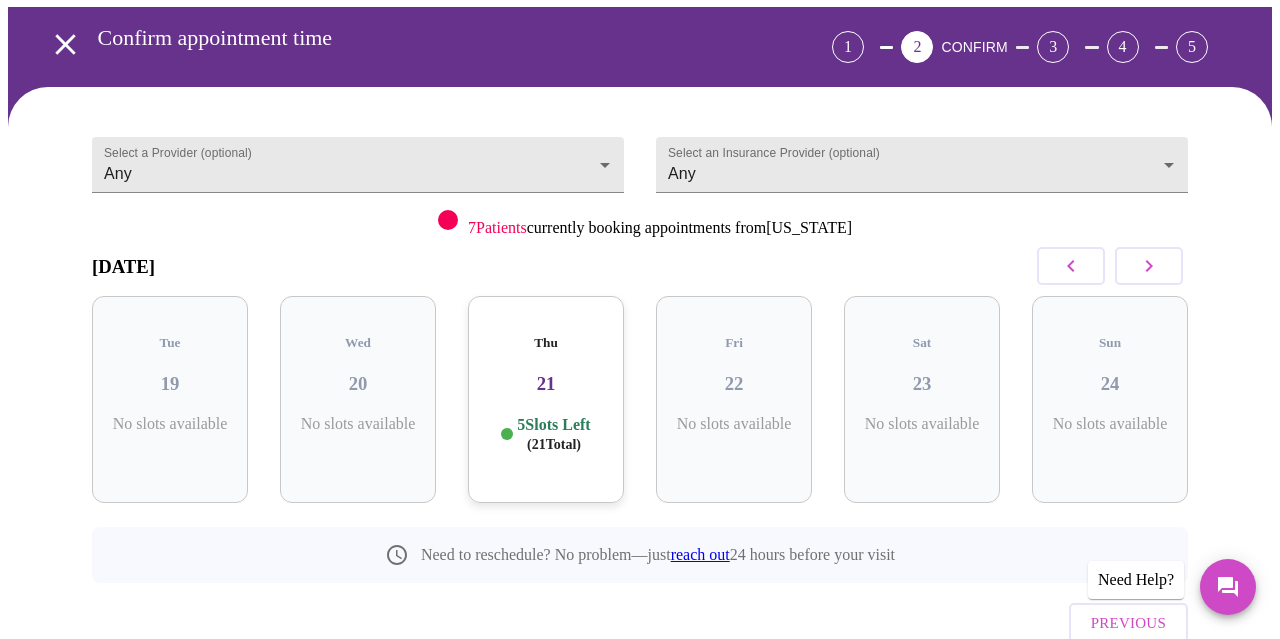 click 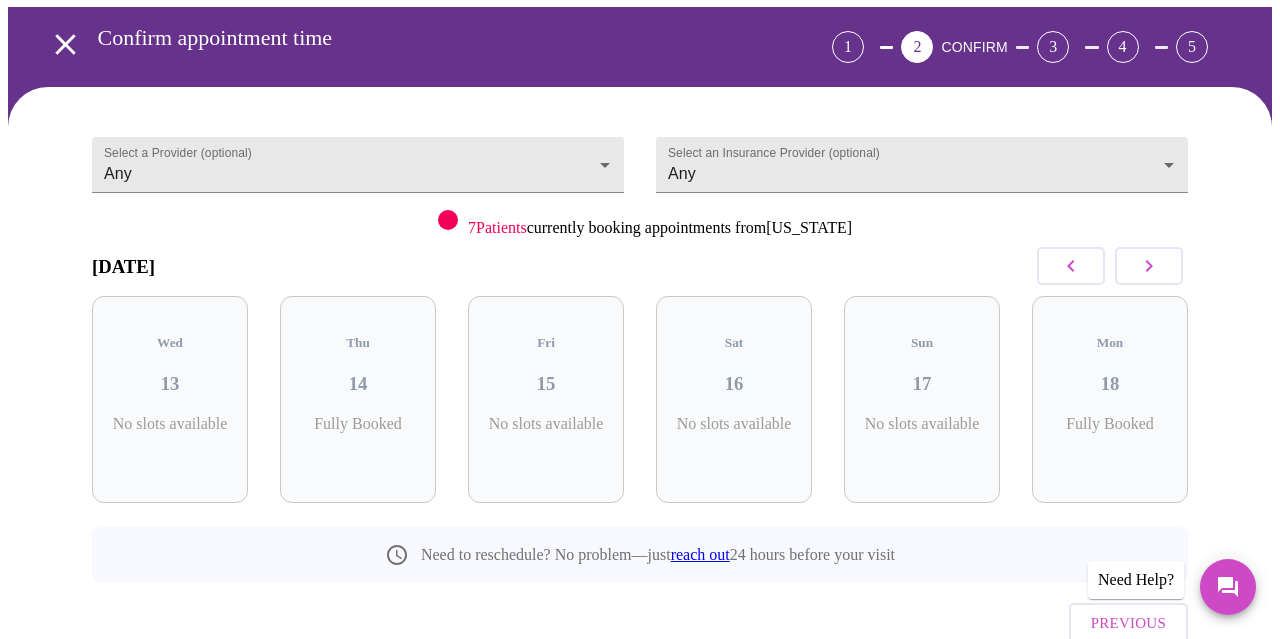 click 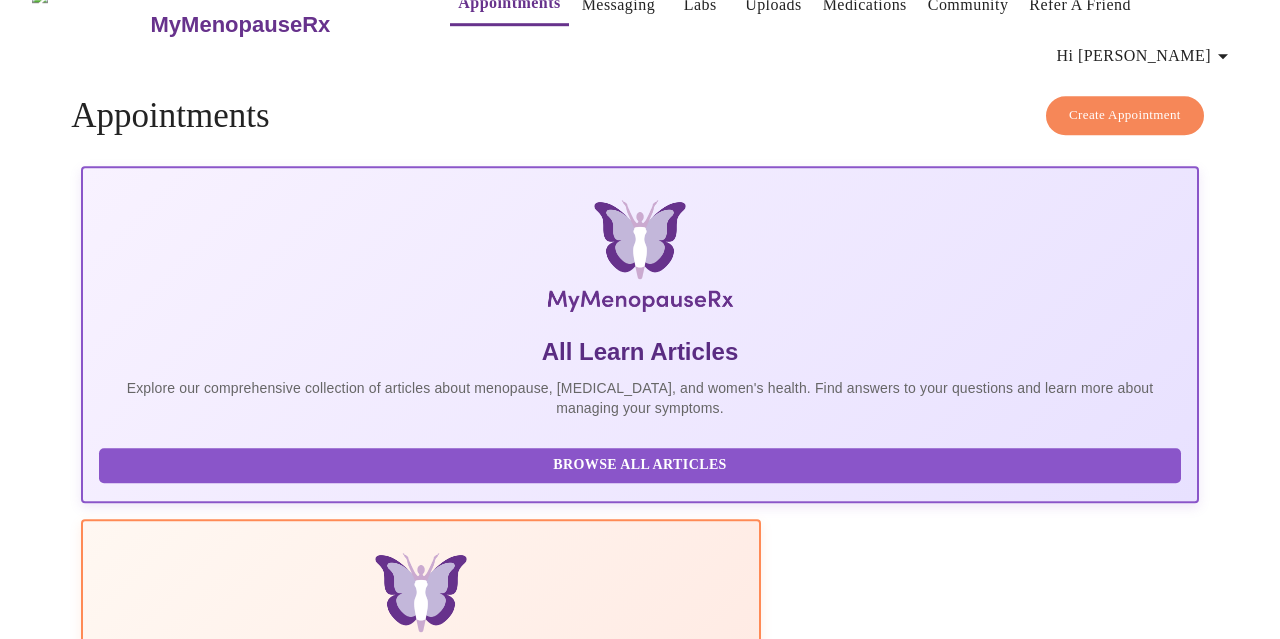 scroll, scrollTop: 0, scrollLeft: 0, axis: both 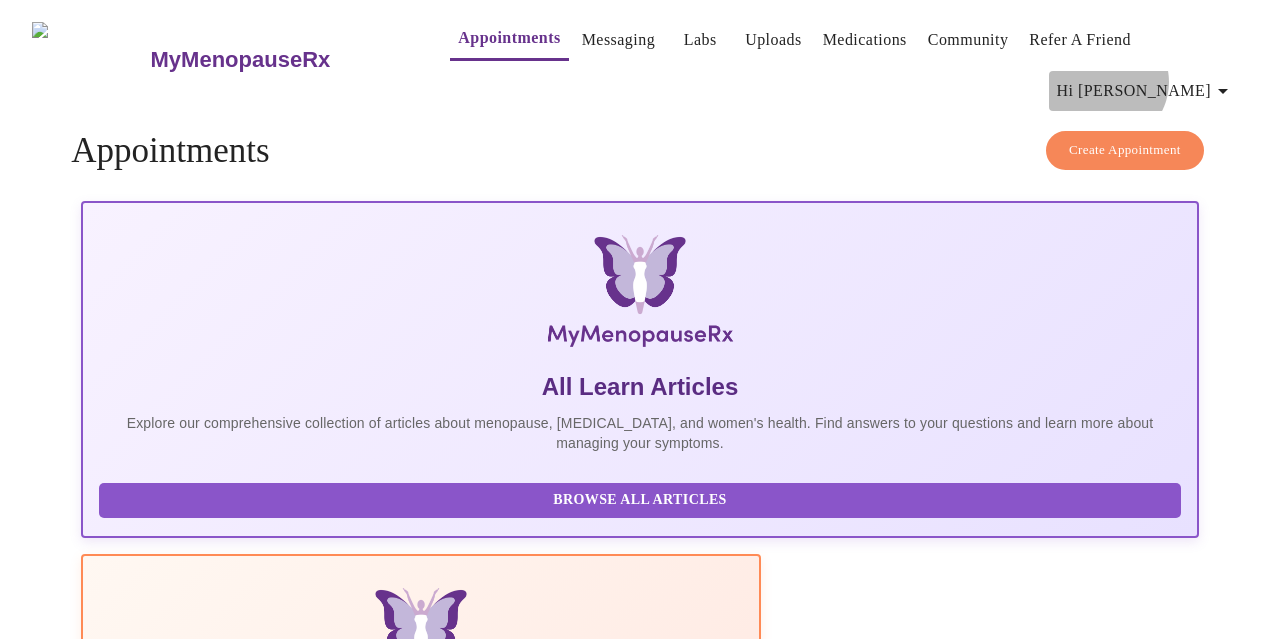 click on "Hi [PERSON_NAME]" at bounding box center (1146, 91) 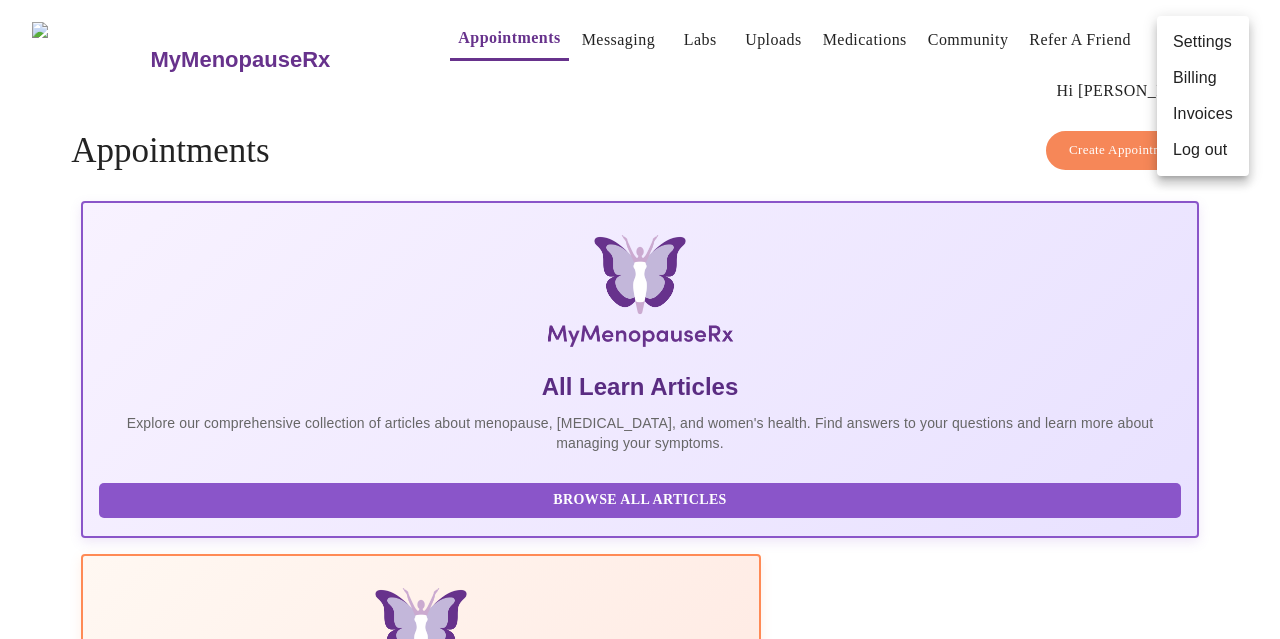 click at bounding box center [640, 319] 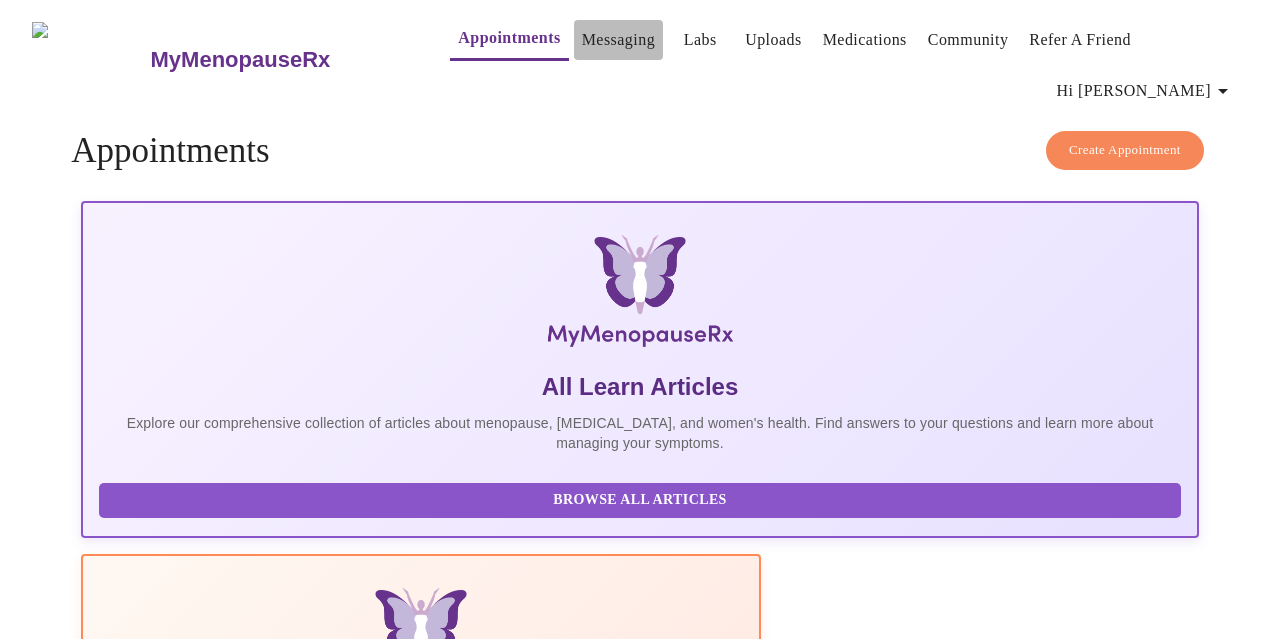 click on "Messaging" at bounding box center (618, 40) 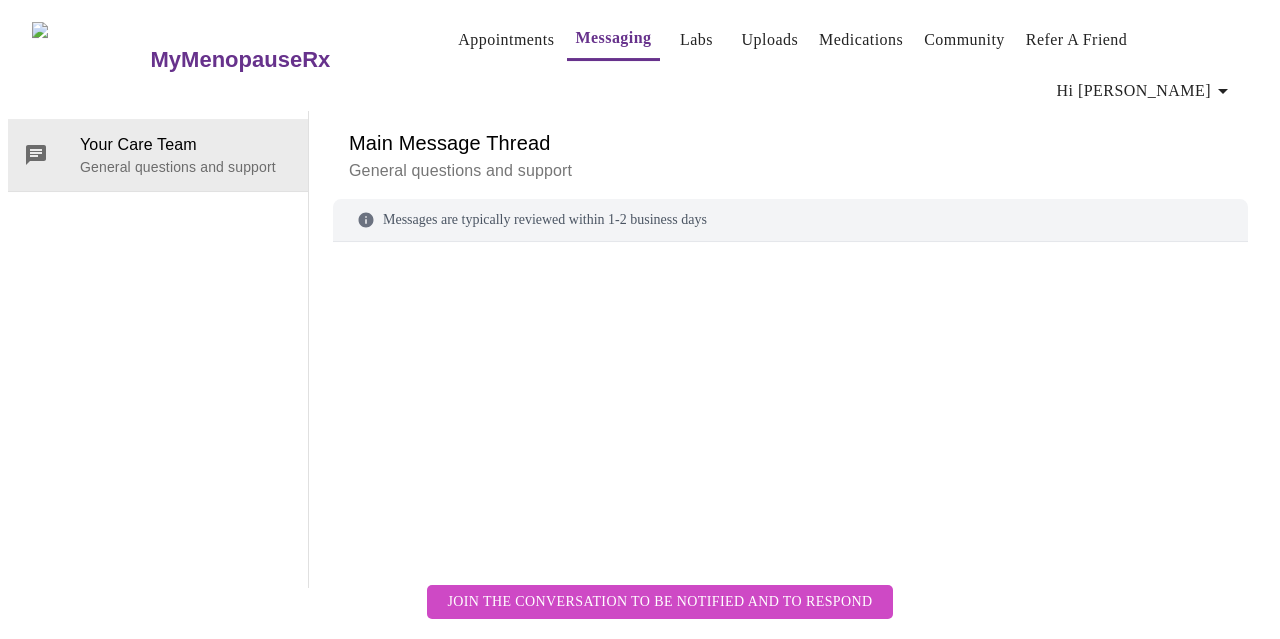 scroll, scrollTop: 75, scrollLeft: 0, axis: vertical 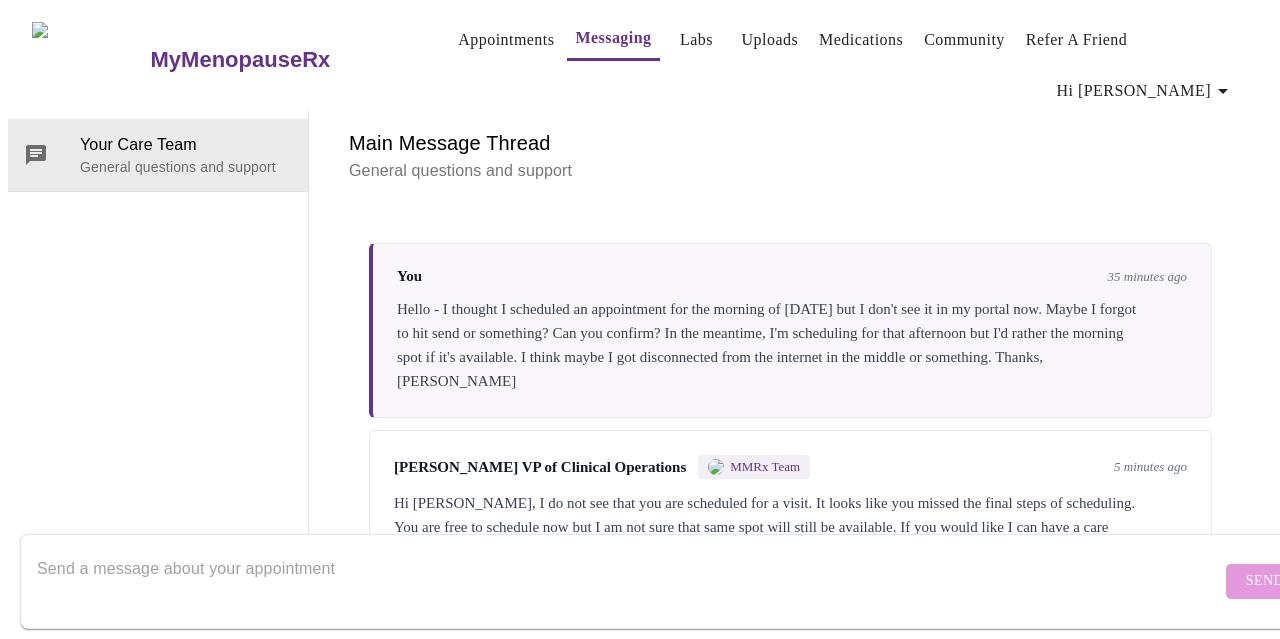click at bounding box center (629, 581) 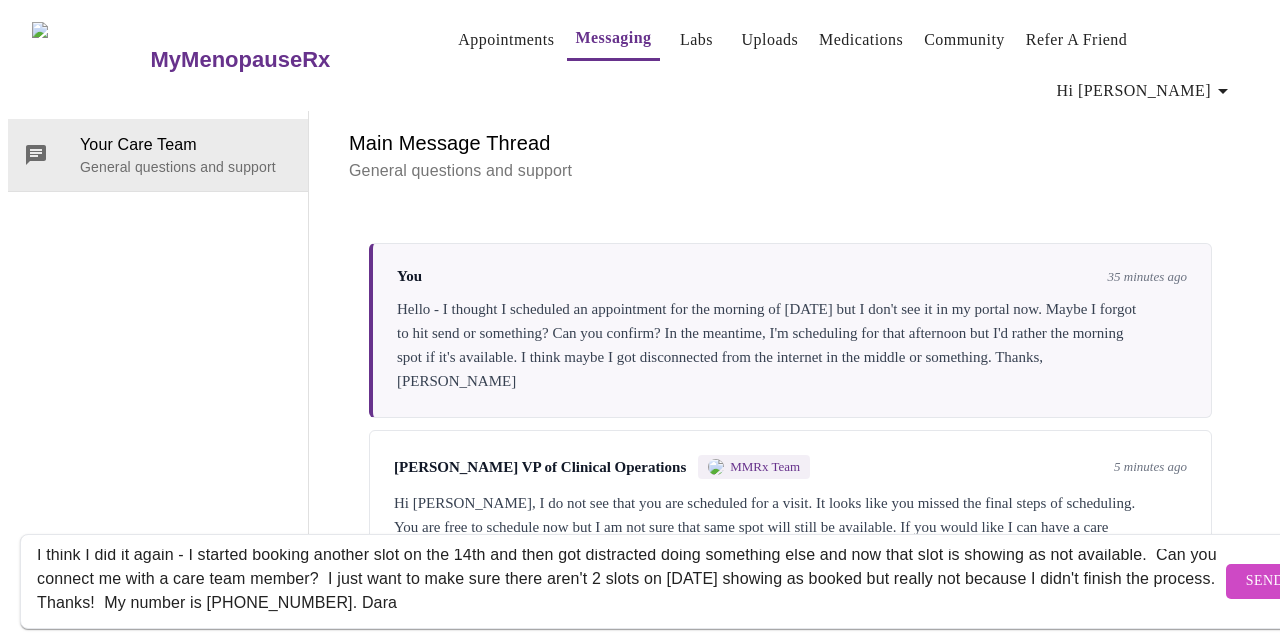 scroll, scrollTop: 64, scrollLeft: 0, axis: vertical 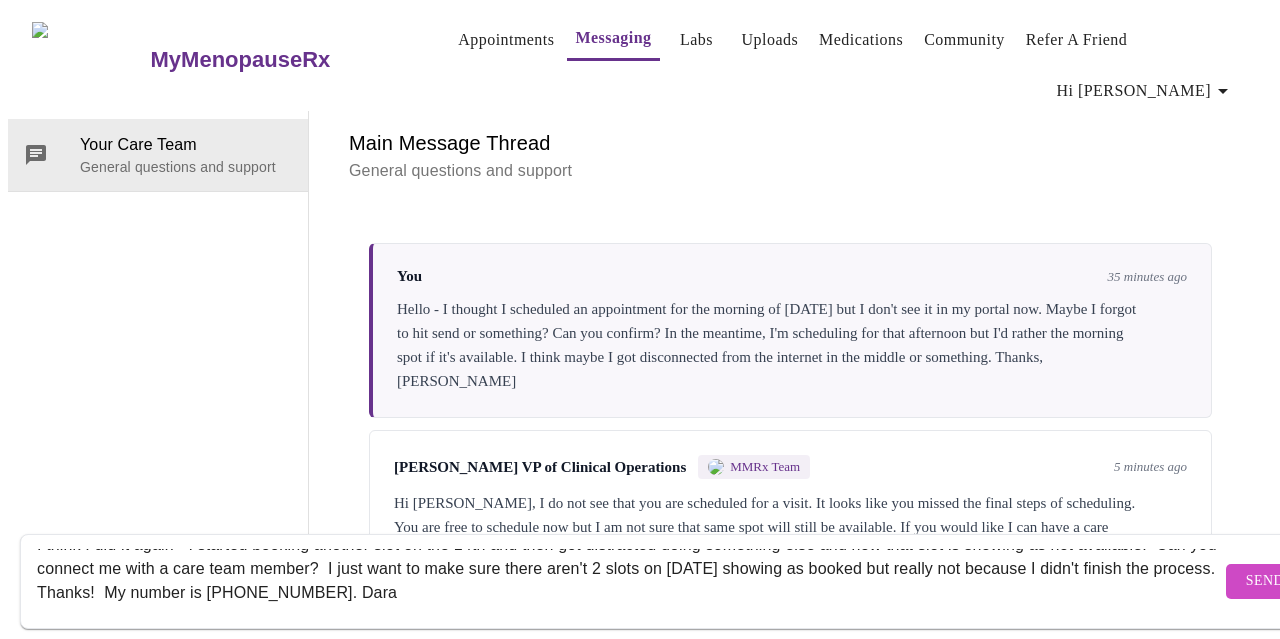 type on "Hi [PERSON_NAME] -
I think I did it again - I started booking another slot on the 14th and then got distracted doing something else and now that slot is showing as not available.  Can you connect me with a care team member?  I just want to make sure there aren't 2 slots on [DATE] showing as booked but really not because I didn't finish the process.  Thanks!  My number is [PHONE_NUMBER]. Dara" 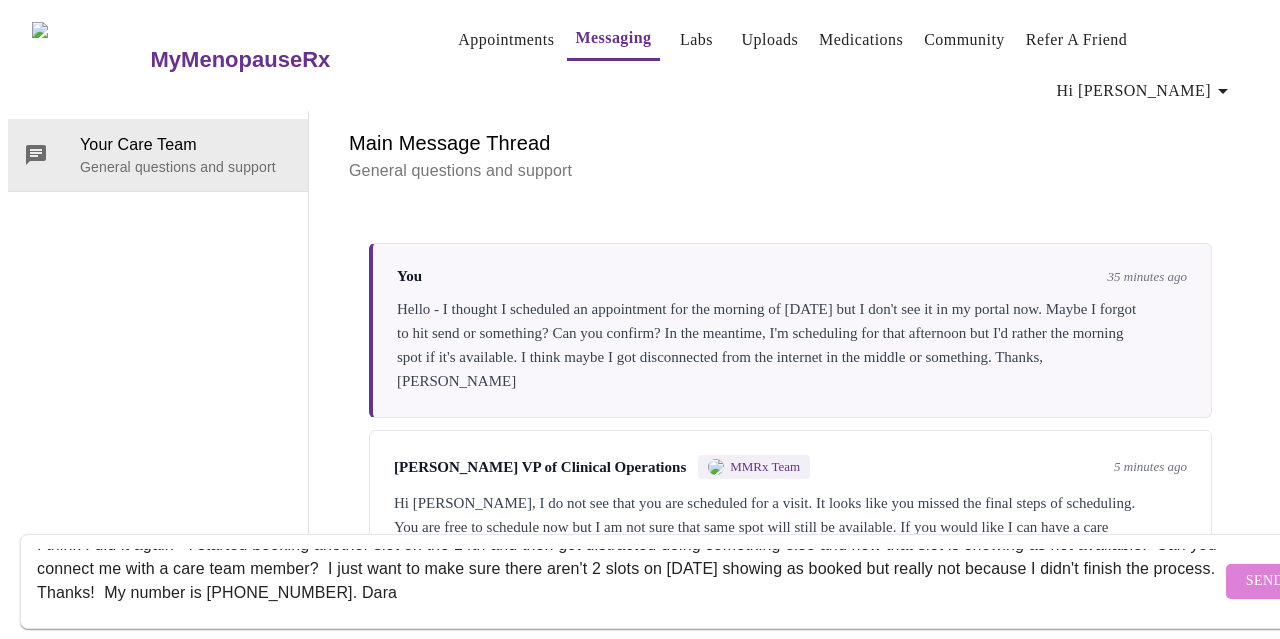 click on "Send" at bounding box center (1265, 581) 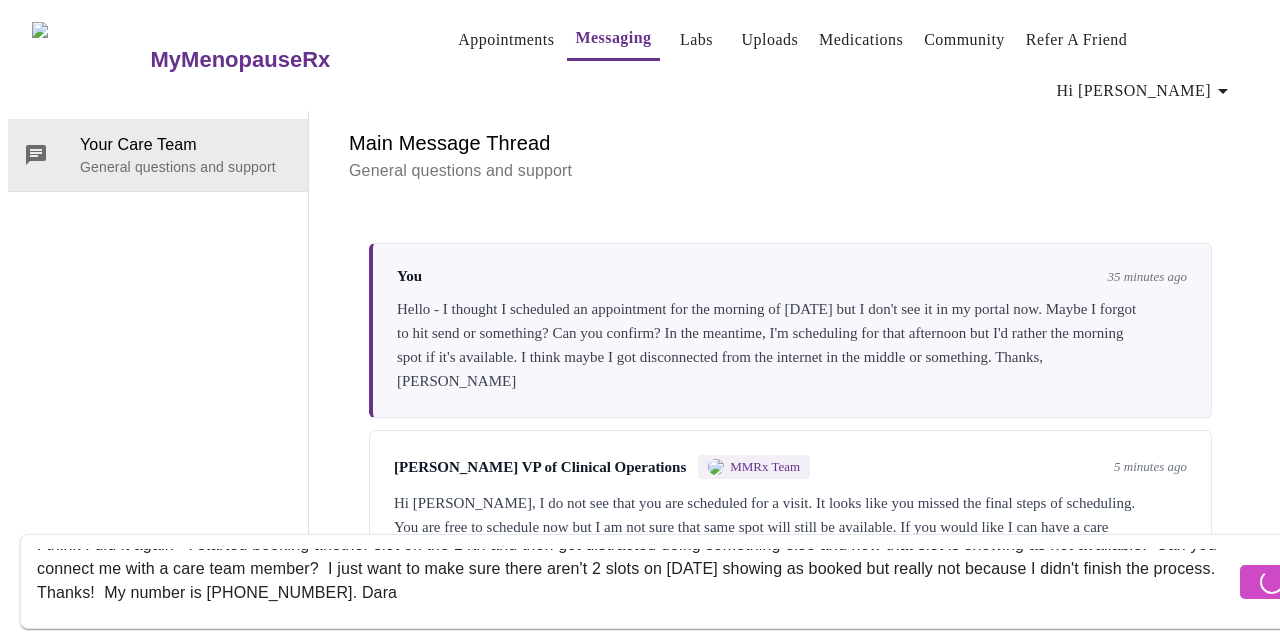 type 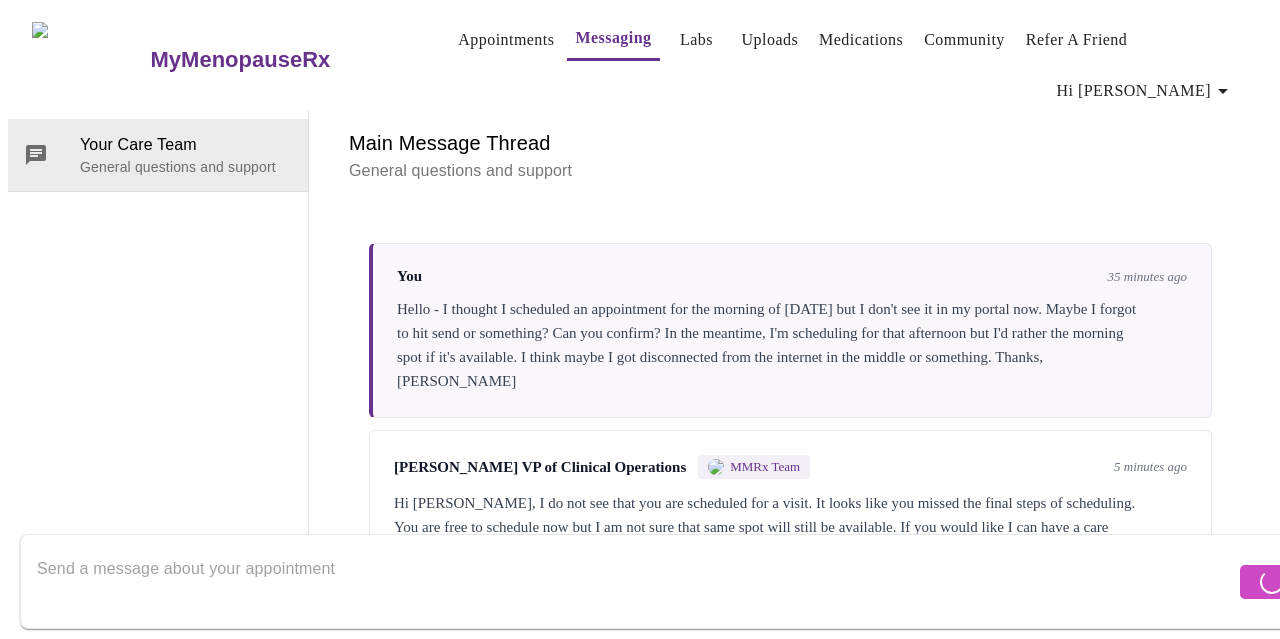 scroll, scrollTop: 0, scrollLeft: 0, axis: both 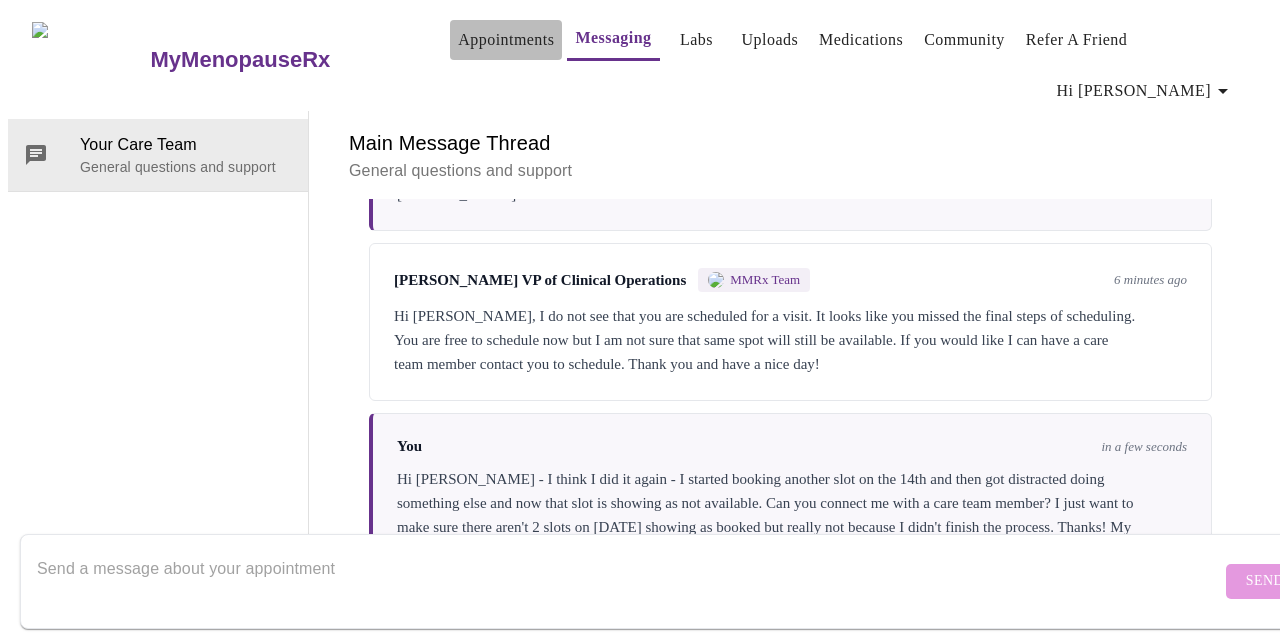 click on "Appointments" at bounding box center (506, 40) 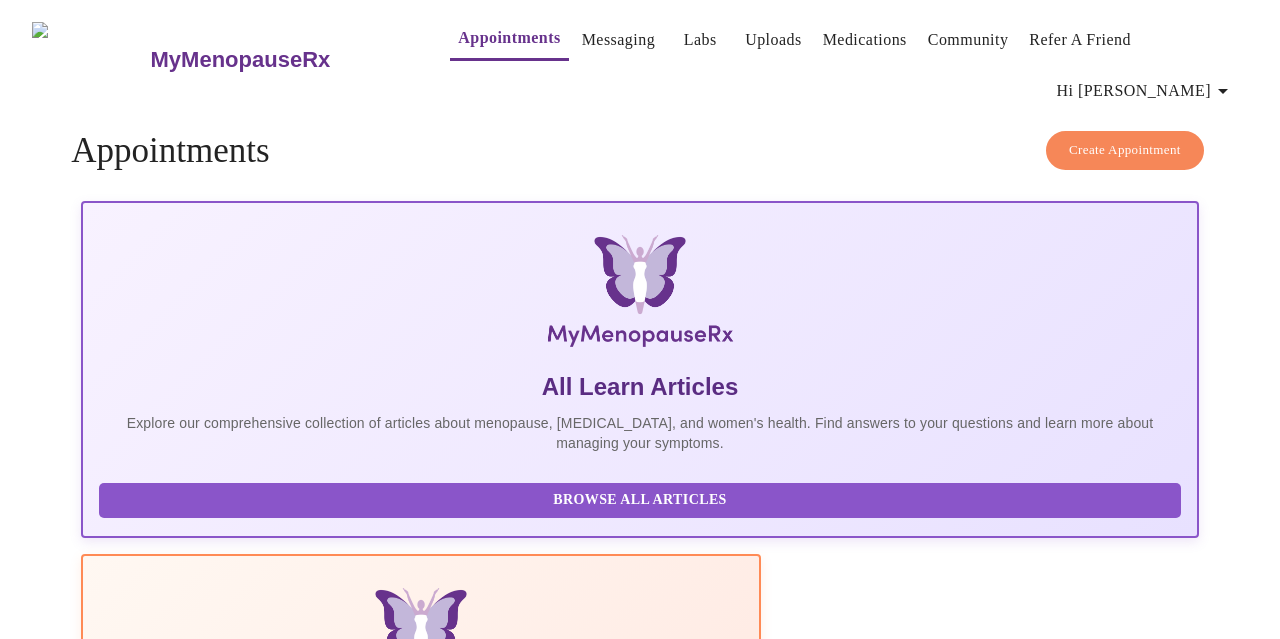 scroll, scrollTop: 113, scrollLeft: 0, axis: vertical 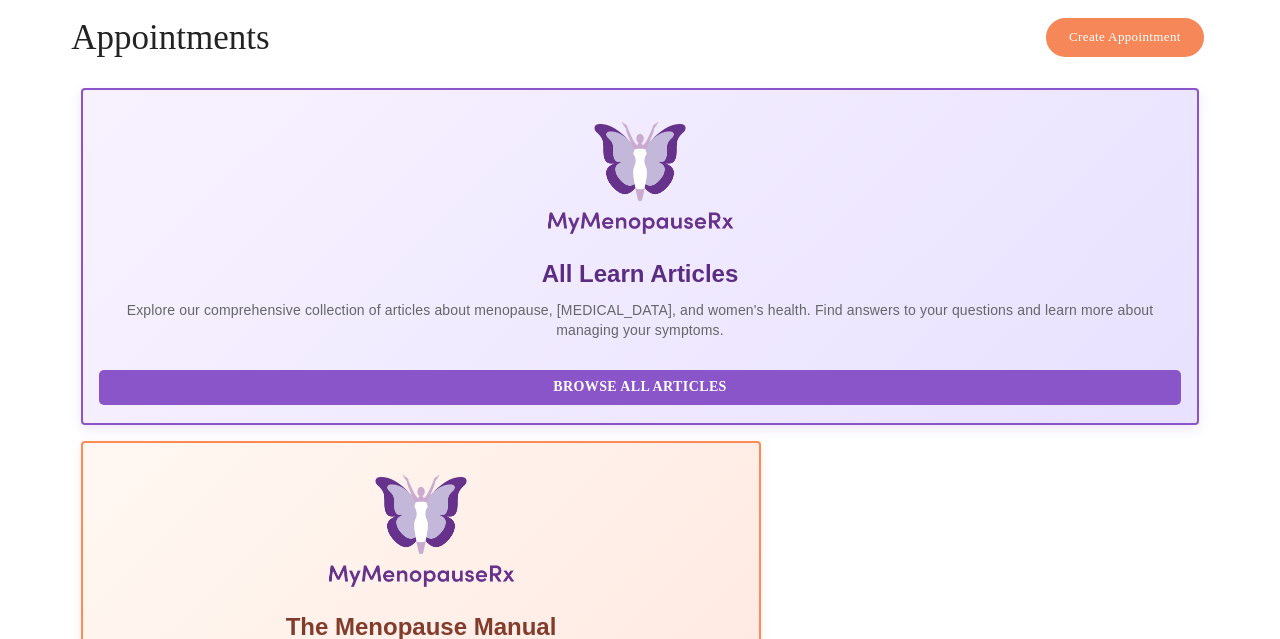click on "Create Appointment" at bounding box center (640, 2153) 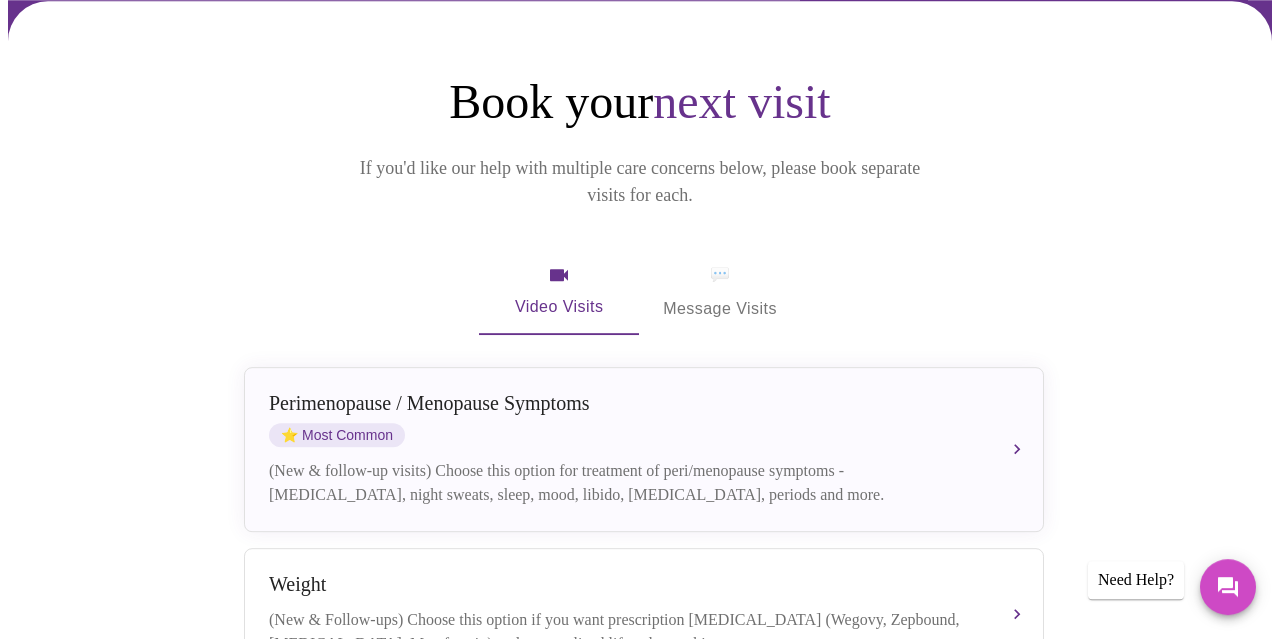 scroll, scrollTop: 0, scrollLeft: 0, axis: both 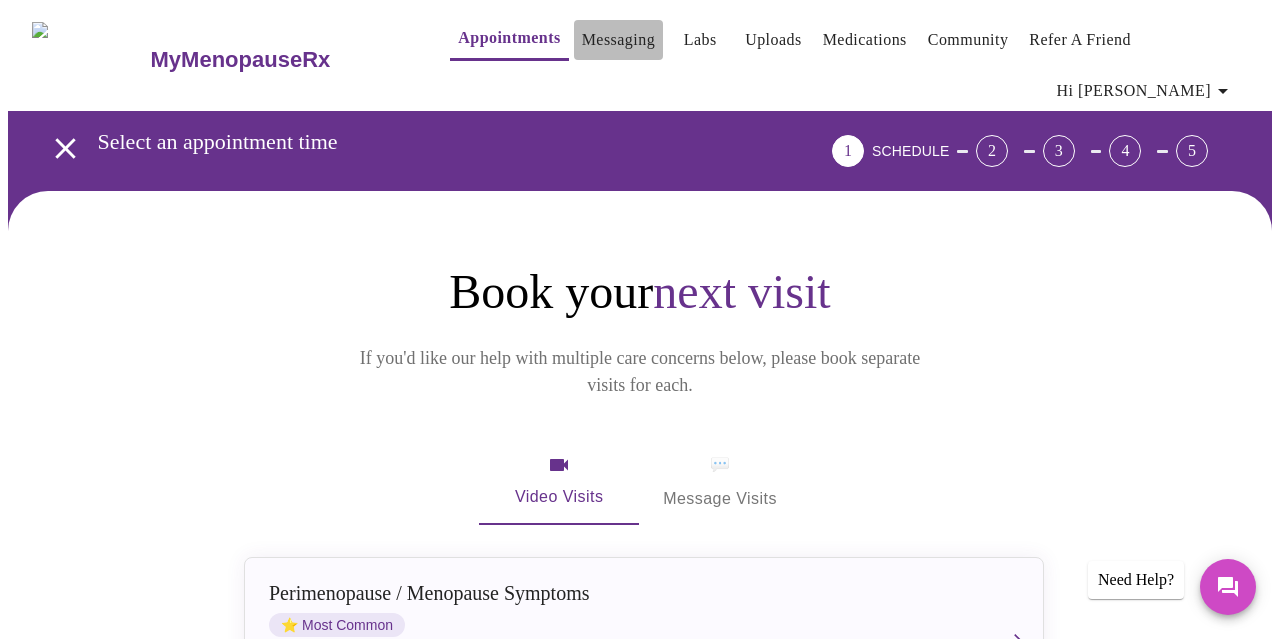 click on "Messaging" at bounding box center (618, 40) 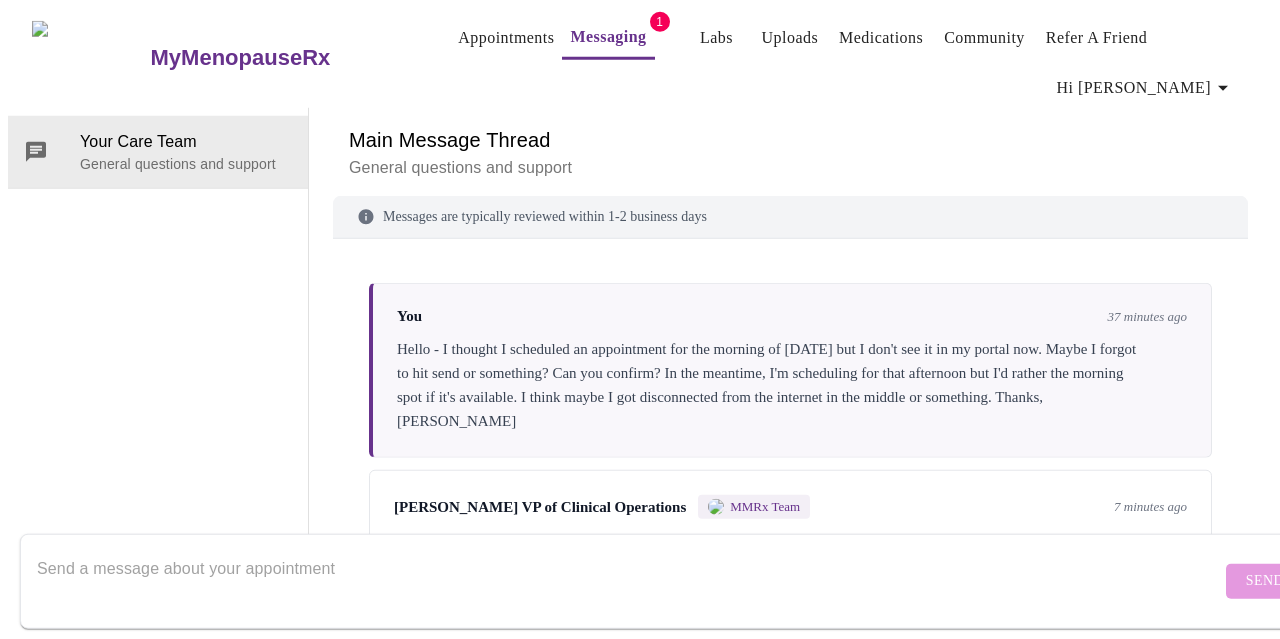 scroll, scrollTop: 75, scrollLeft: 0, axis: vertical 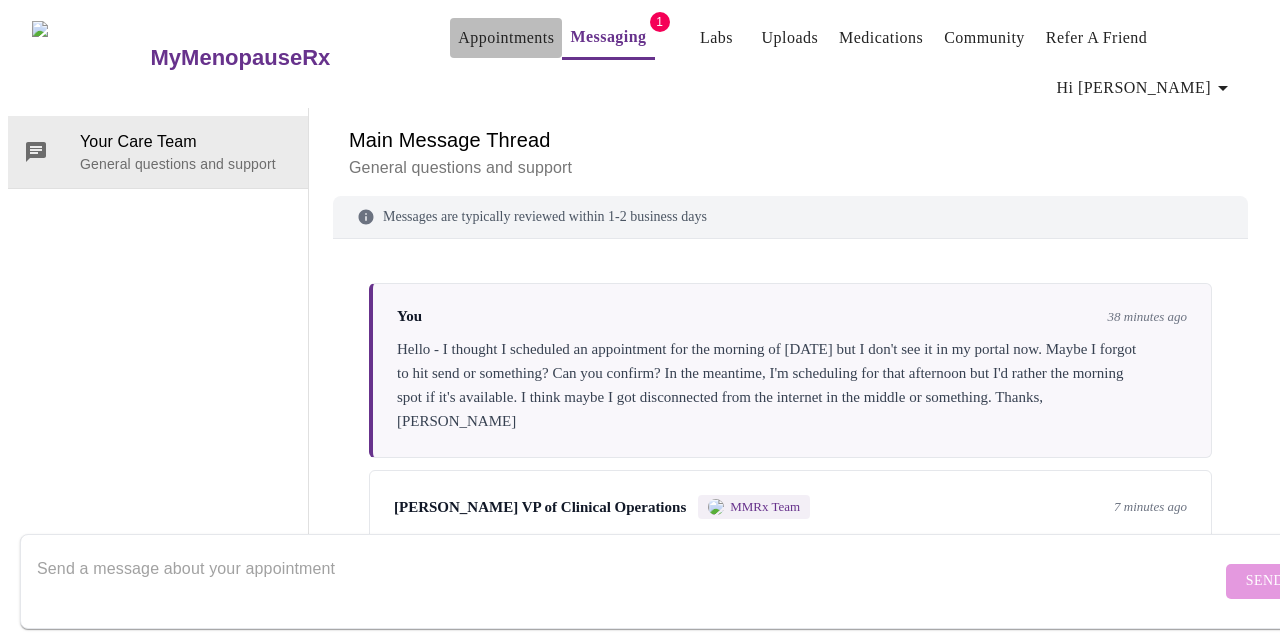 click on "Appointments" at bounding box center (506, 38) 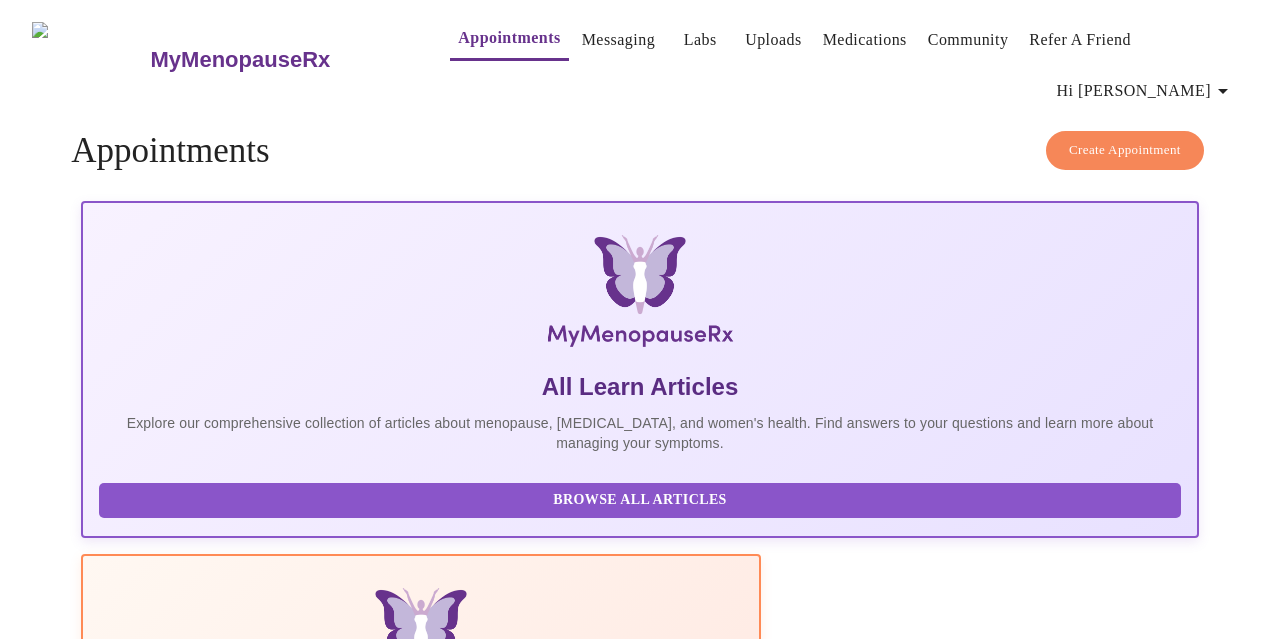 click on "Create Appointment" at bounding box center [1125, 150] 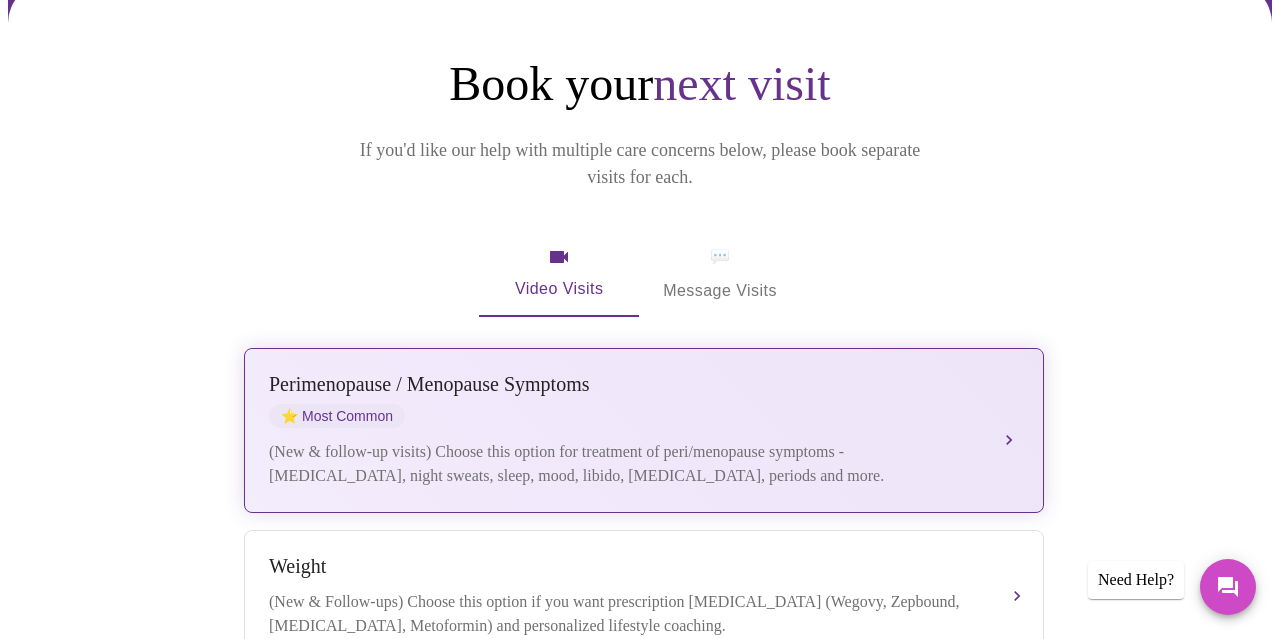 click on "(New & follow-up visits) Choose this option for treatment of peri/menopause symptoms - [MEDICAL_DATA], night sweats, sleep, mood, libido, [MEDICAL_DATA], periods and more." at bounding box center (624, 464) 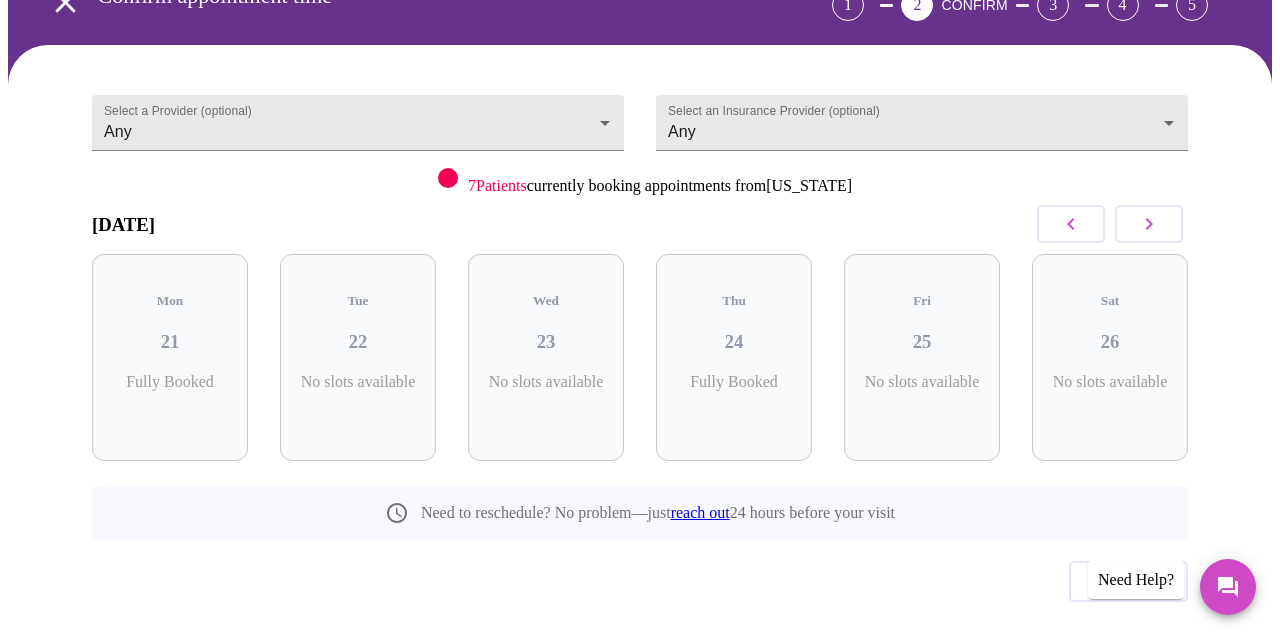 click 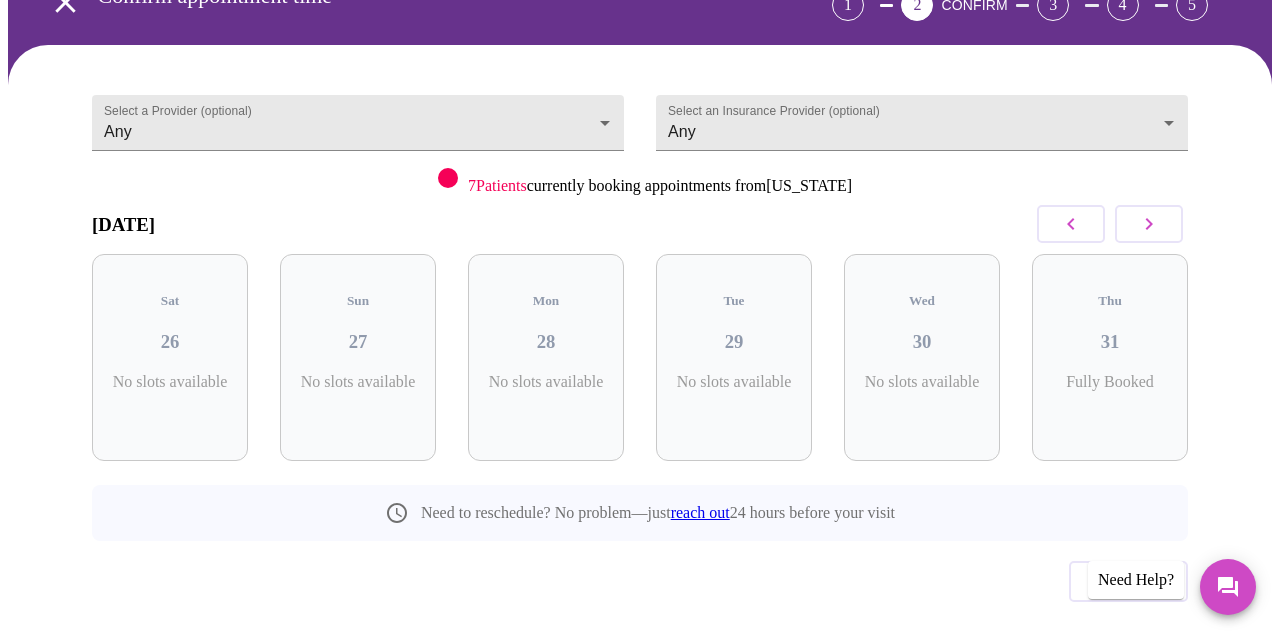 click 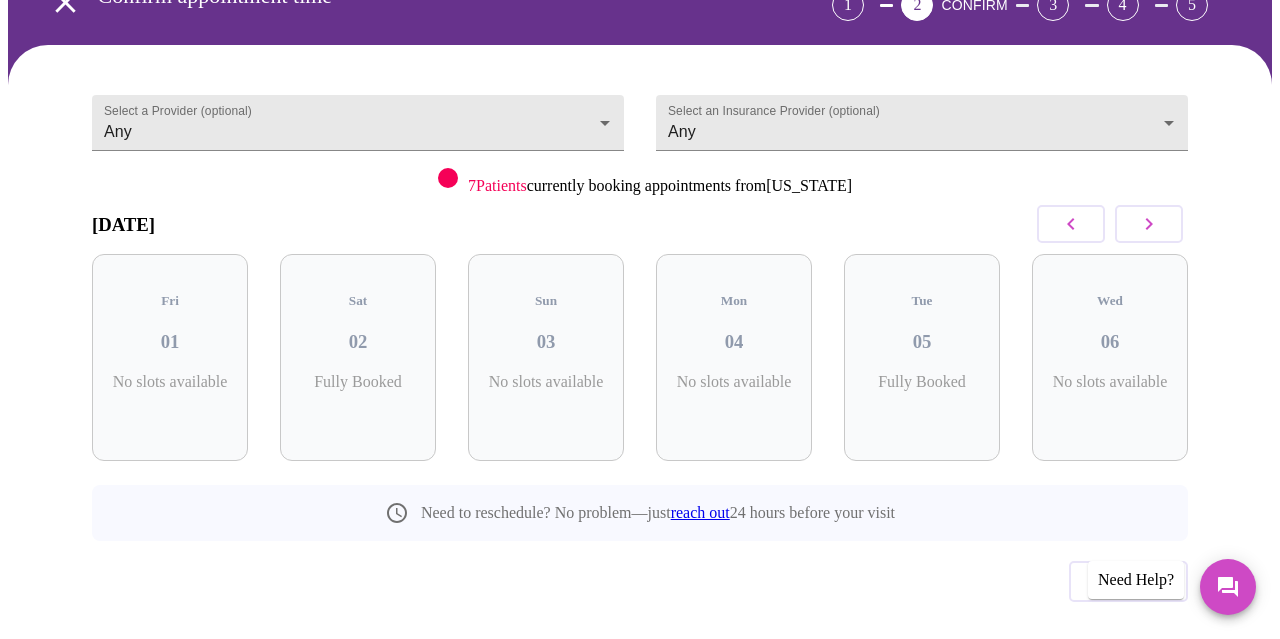 click 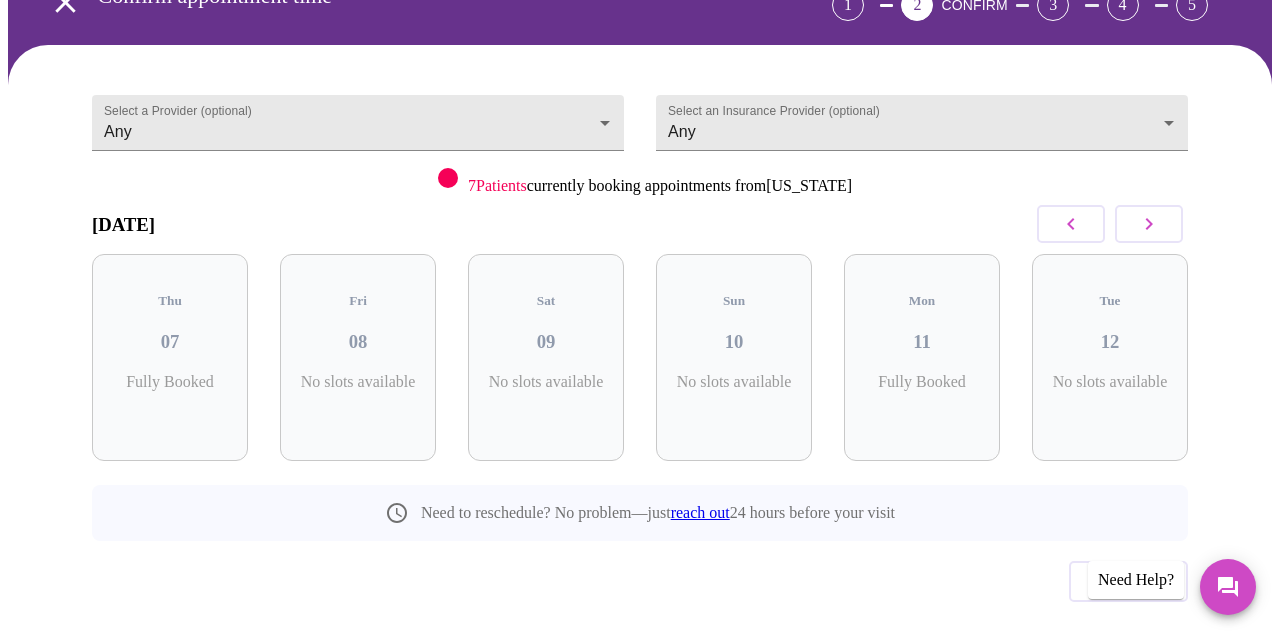 click 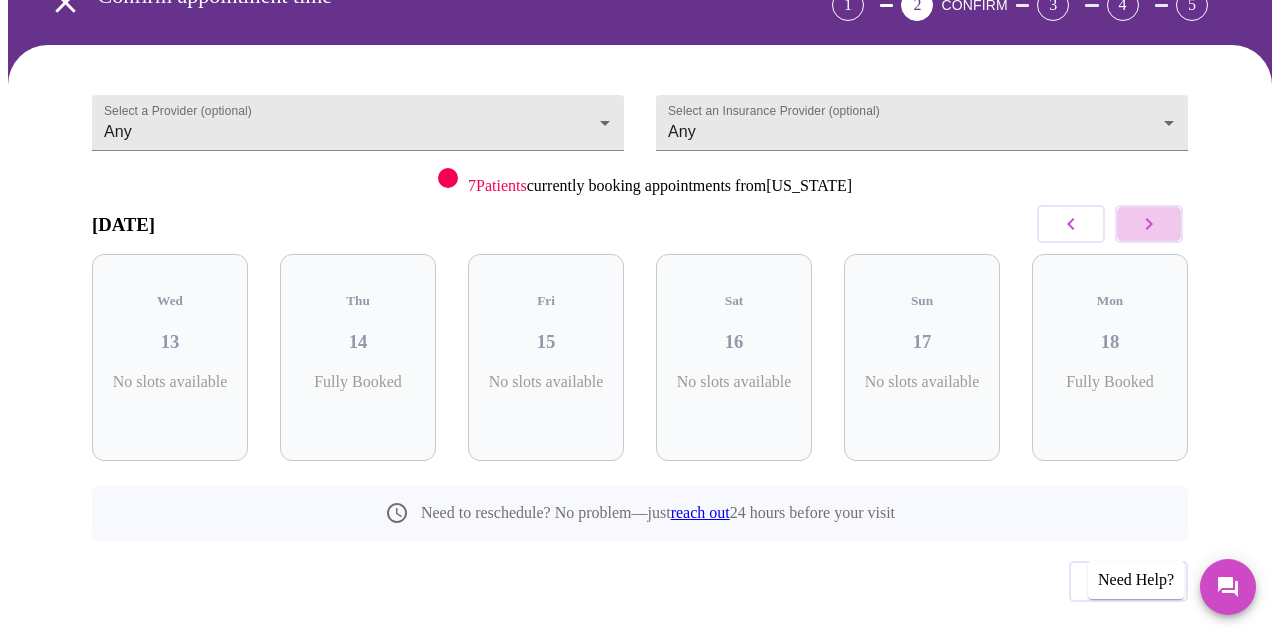 click 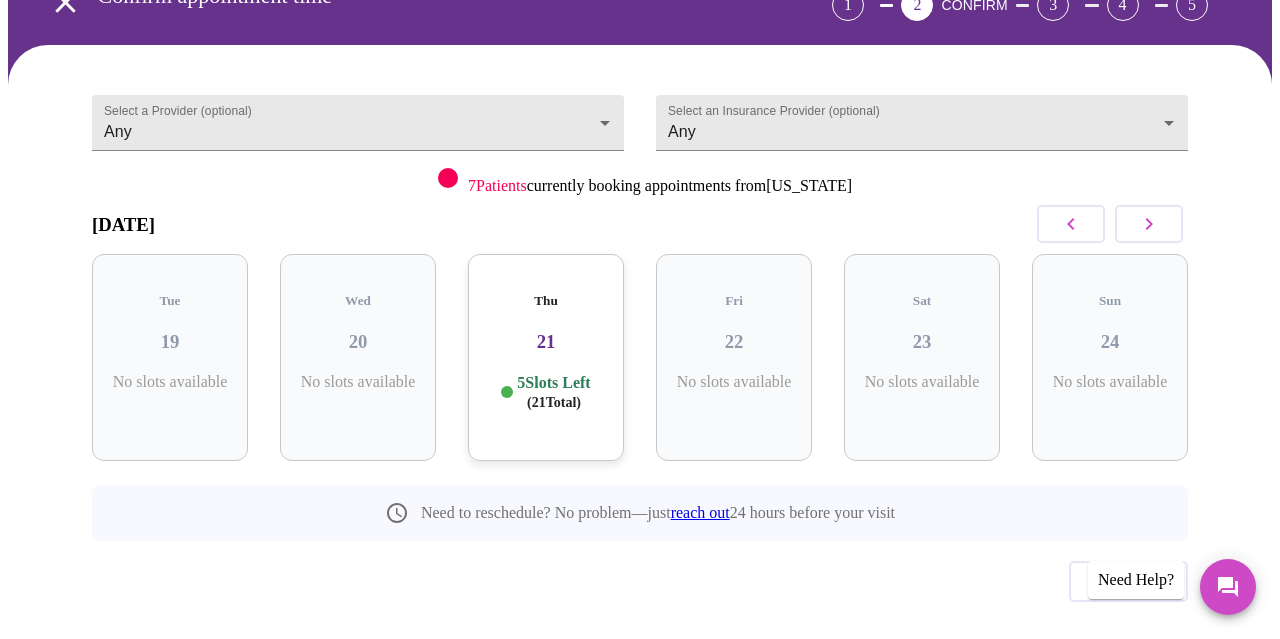 click on "Thu 21 5  Slots Left ( 21  Total)" at bounding box center [546, 357] 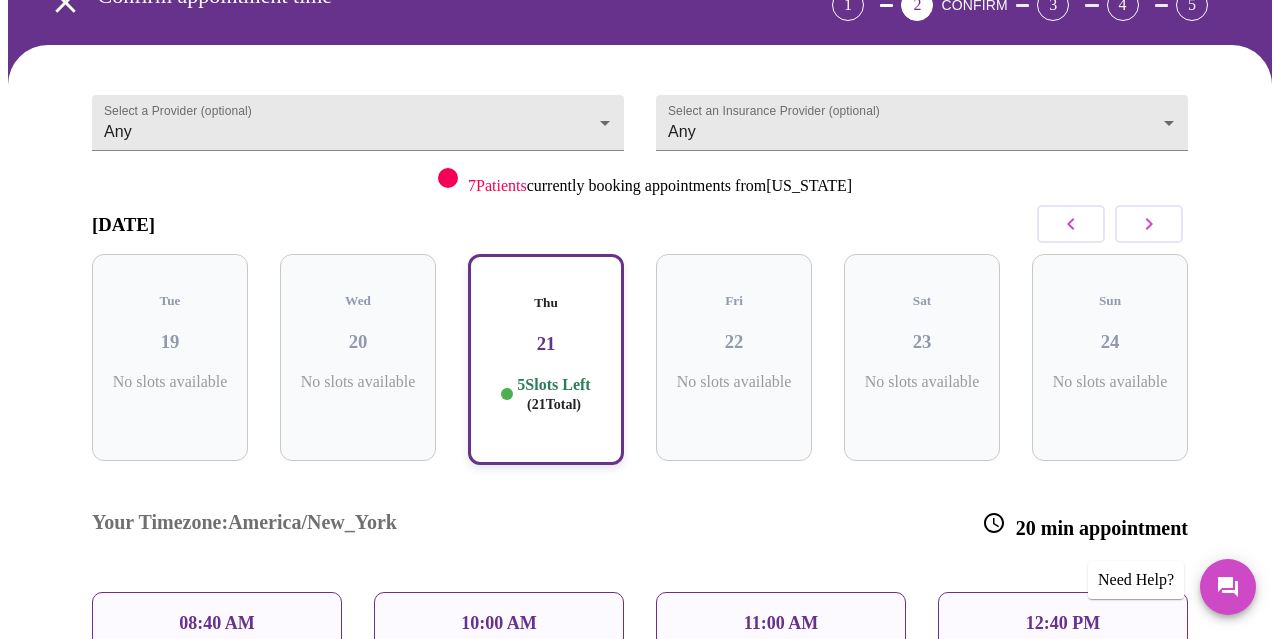 scroll, scrollTop: 250, scrollLeft: 0, axis: vertical 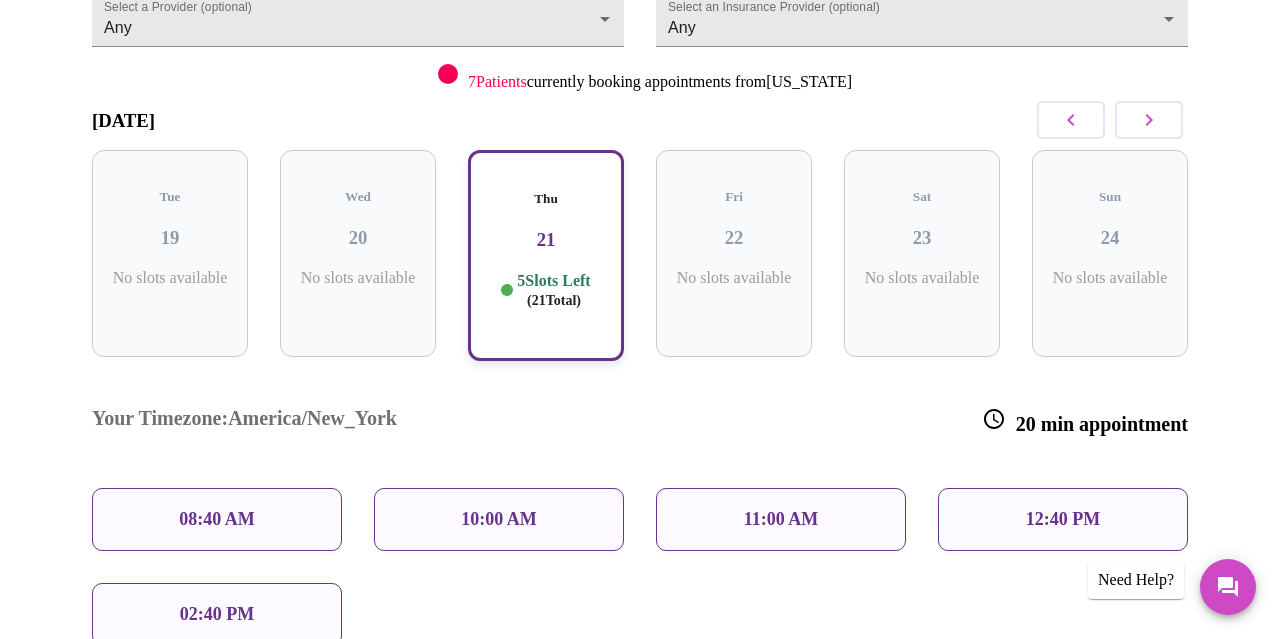 click on "10:00 AM" at bounding box center [499, 519] 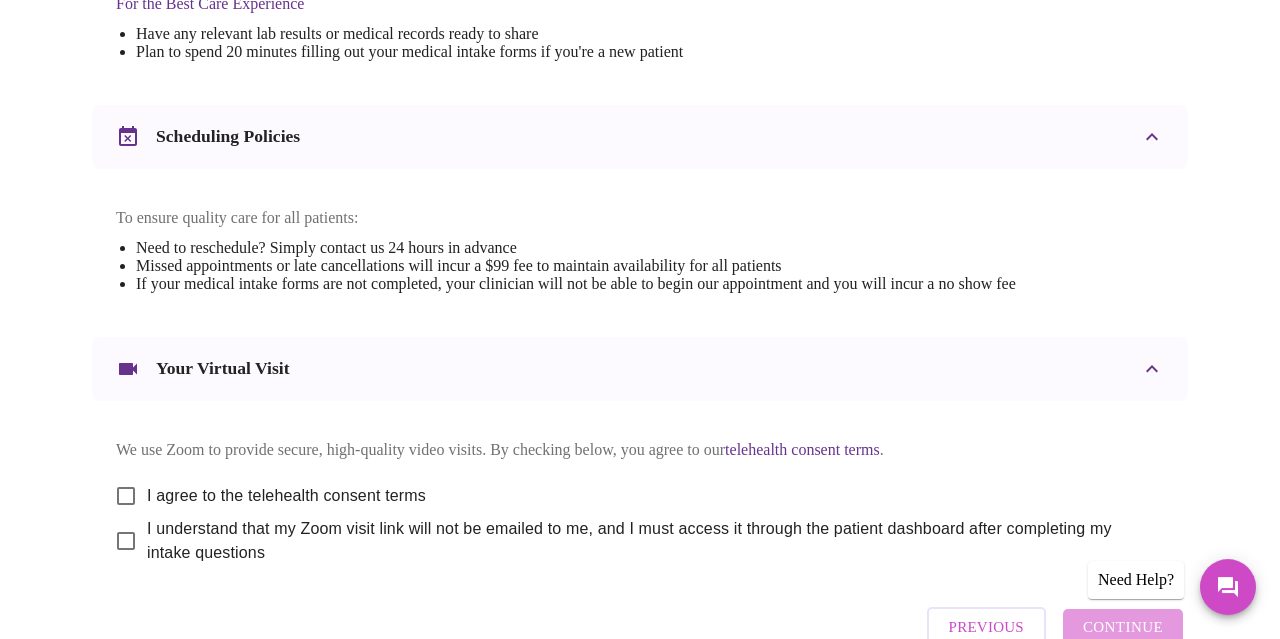 scroll, scrollTop: 797, scrollLeft: 0, axis: vertical 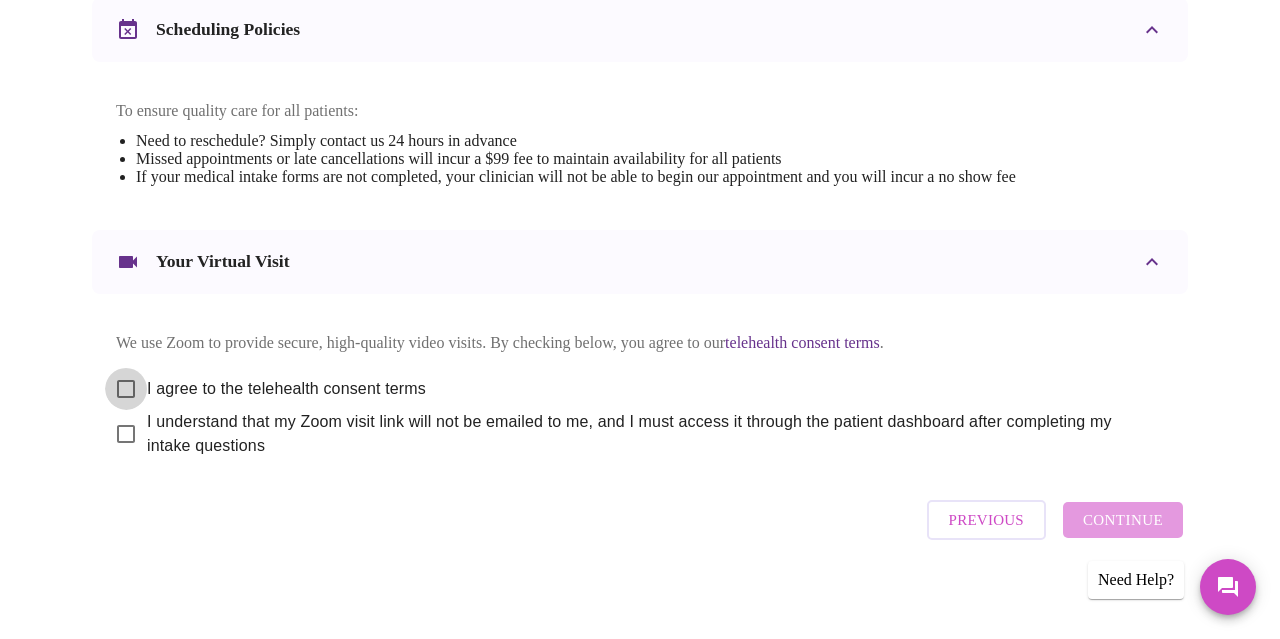 click on "I agree to the telehealth consent terms" at bounding box center [126, 389] 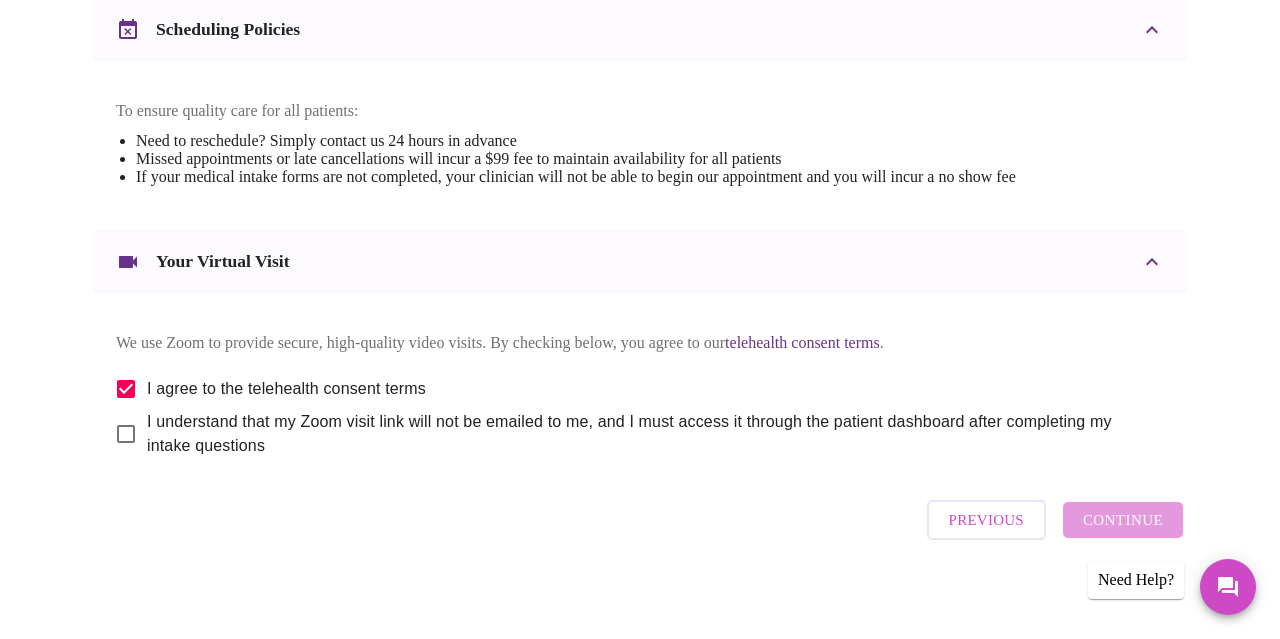 click on "I understand that my Zoom visit link will not be emailed to me, and I must access it through the patient dashboard after completing my intake questions" at bounding box center [126, 434] 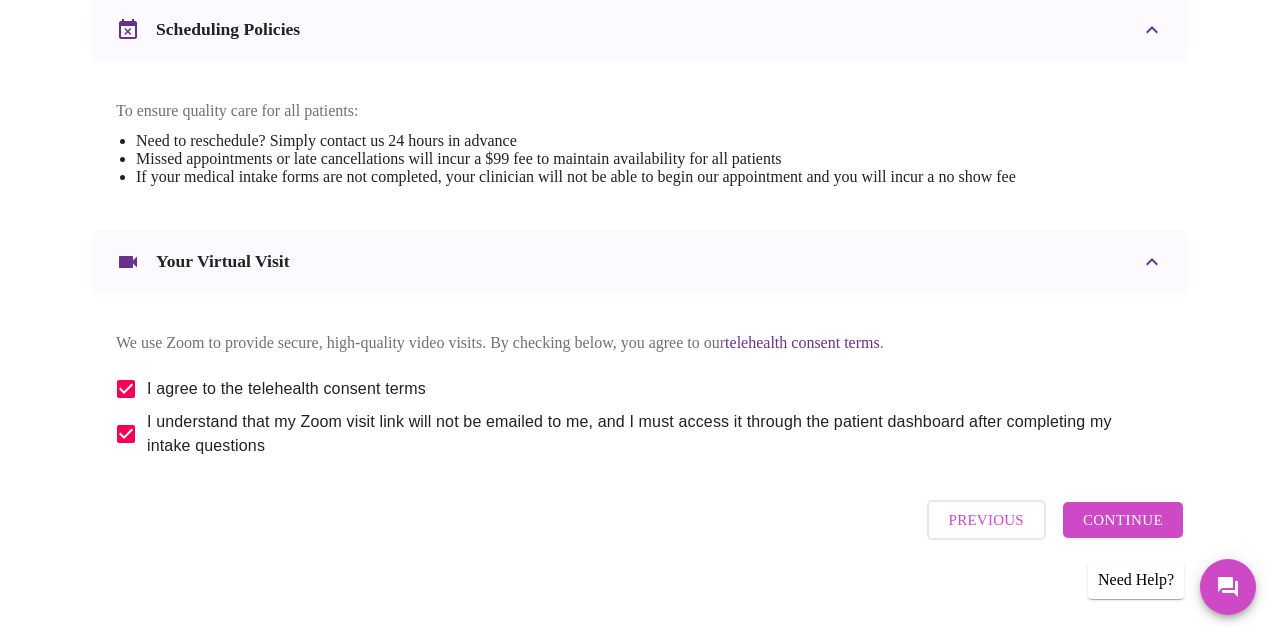 click on "Continue" at bounding box center (1123, 520) 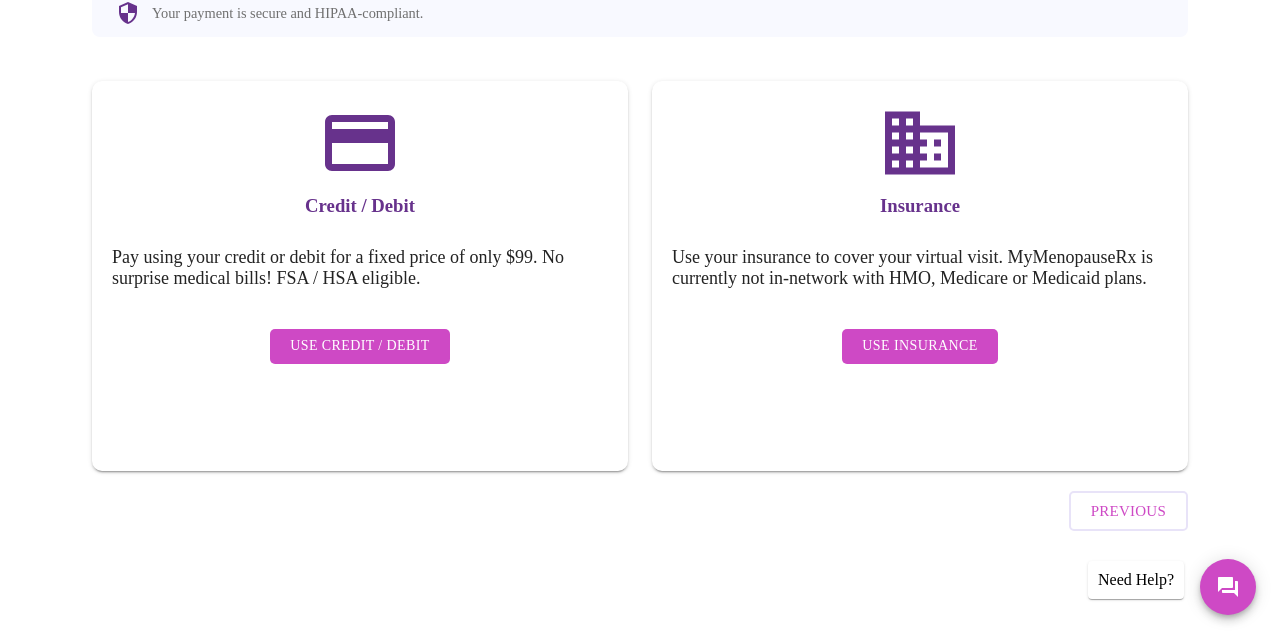scroll, scrollTop: 212, scrollLeft: 0, axis: vertical 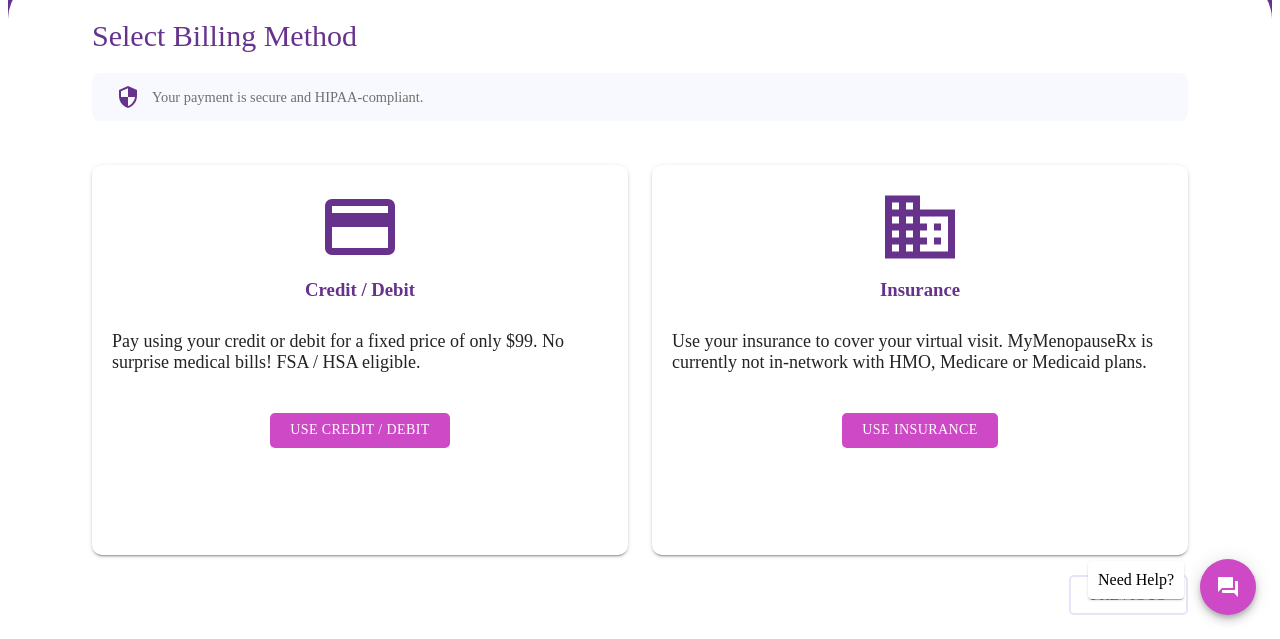 click on "Use Credit / Debit" at bounding box center [360, 430] 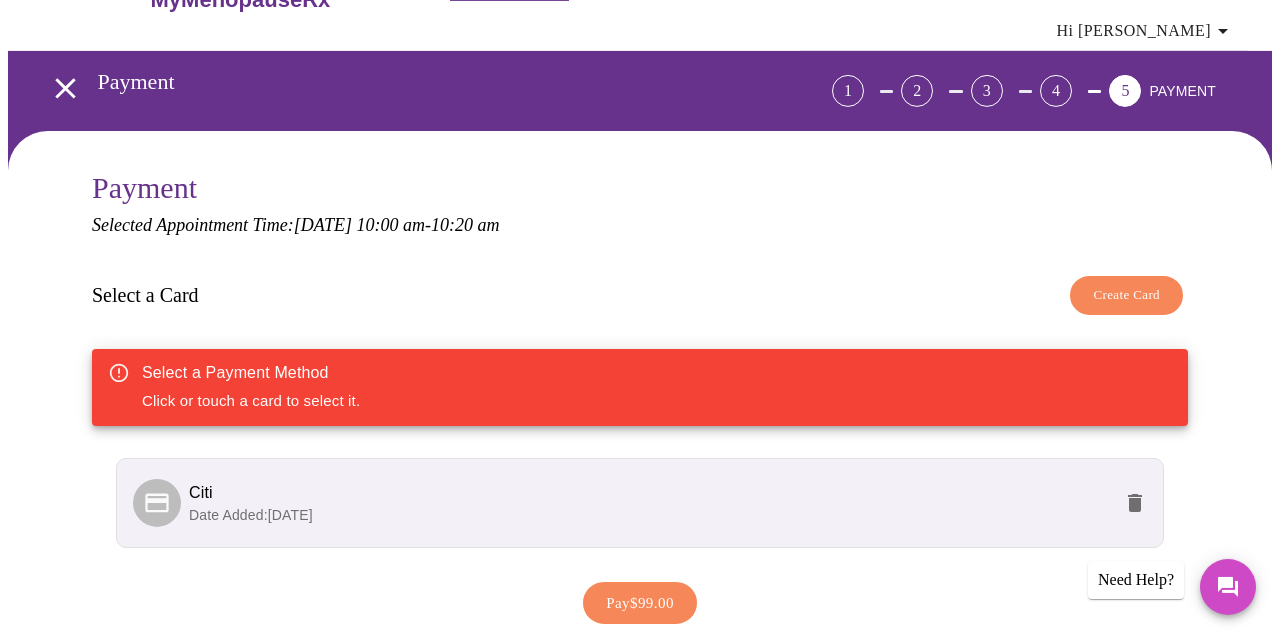 scroll, scrollTop: 182, scrollLeft: 0, axis: vertical 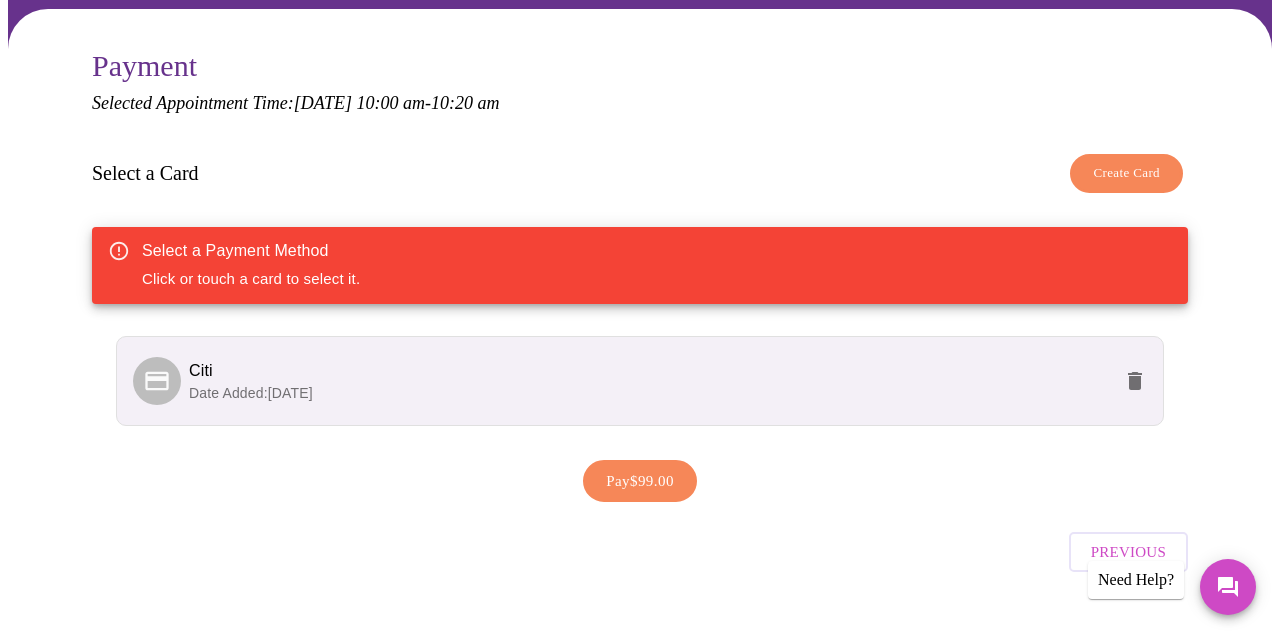 click on "Citi" at bounding box center [650, 371] 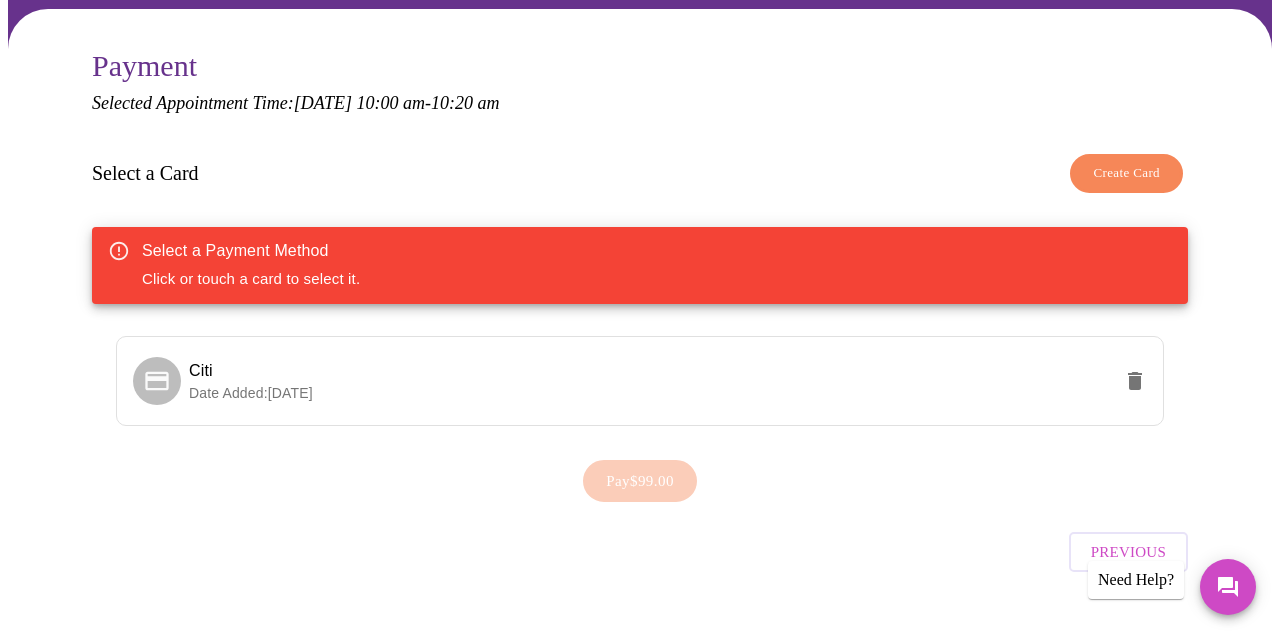 click on "Pay  $99.00" at bounding box center [640, 481] 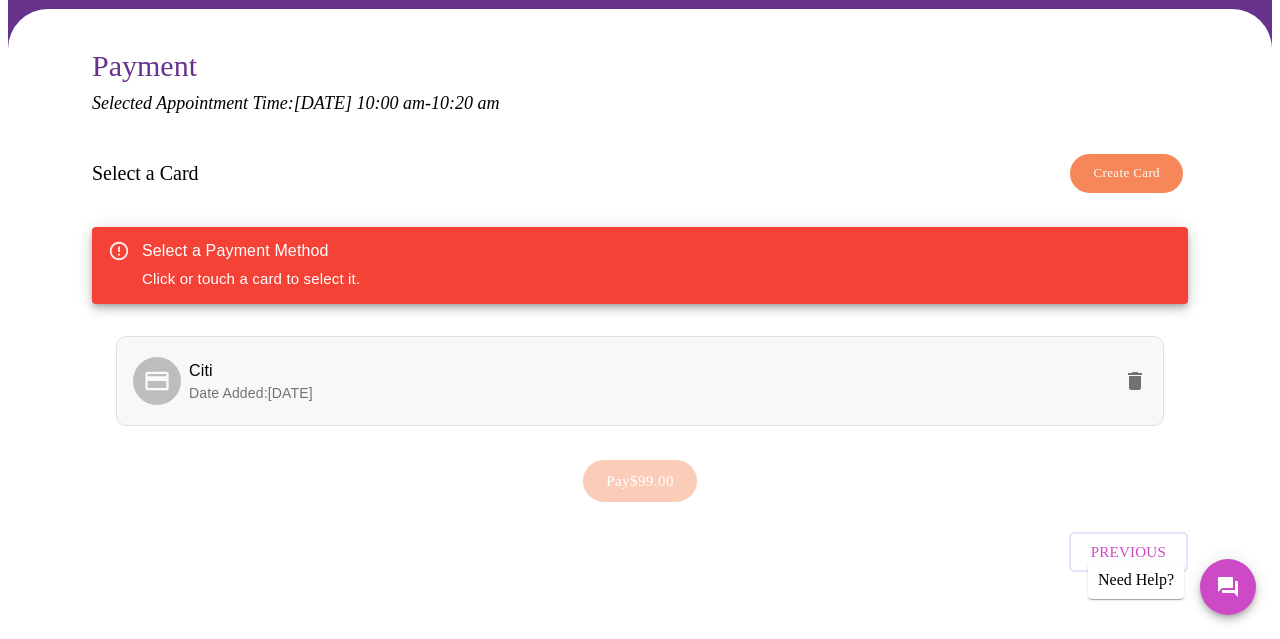 click on "Date Added:  [DATE]" at bounding box center (650, 393) 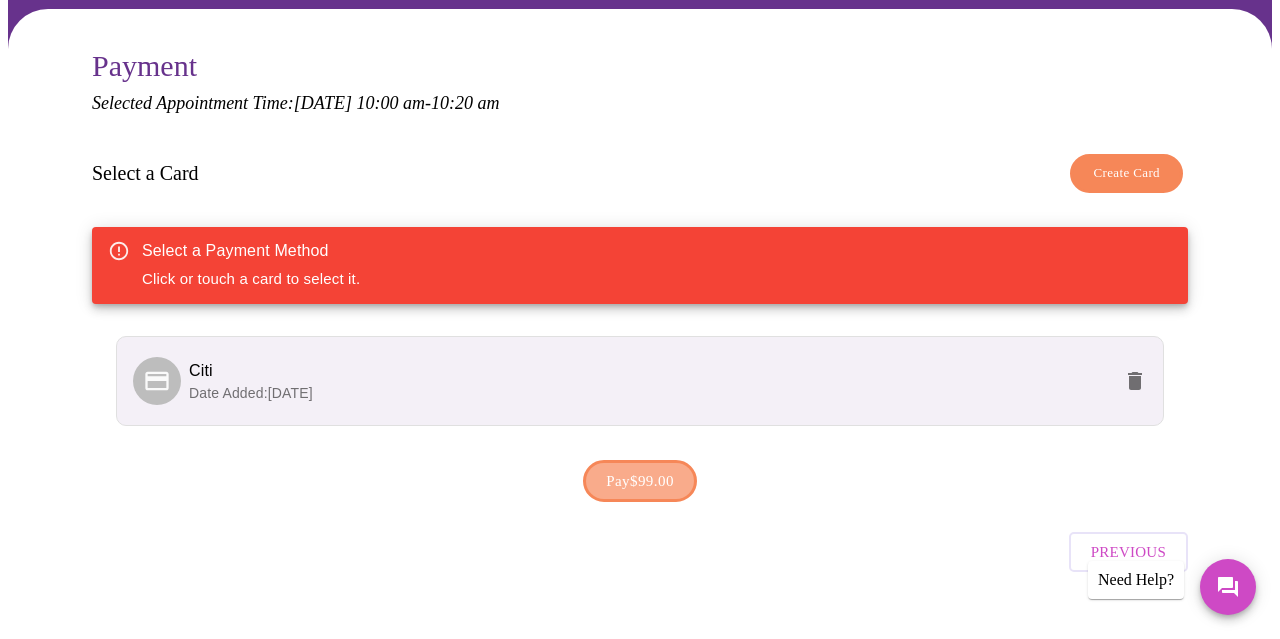 click on "Pay  $99.00" at bounding box center (640, 481) 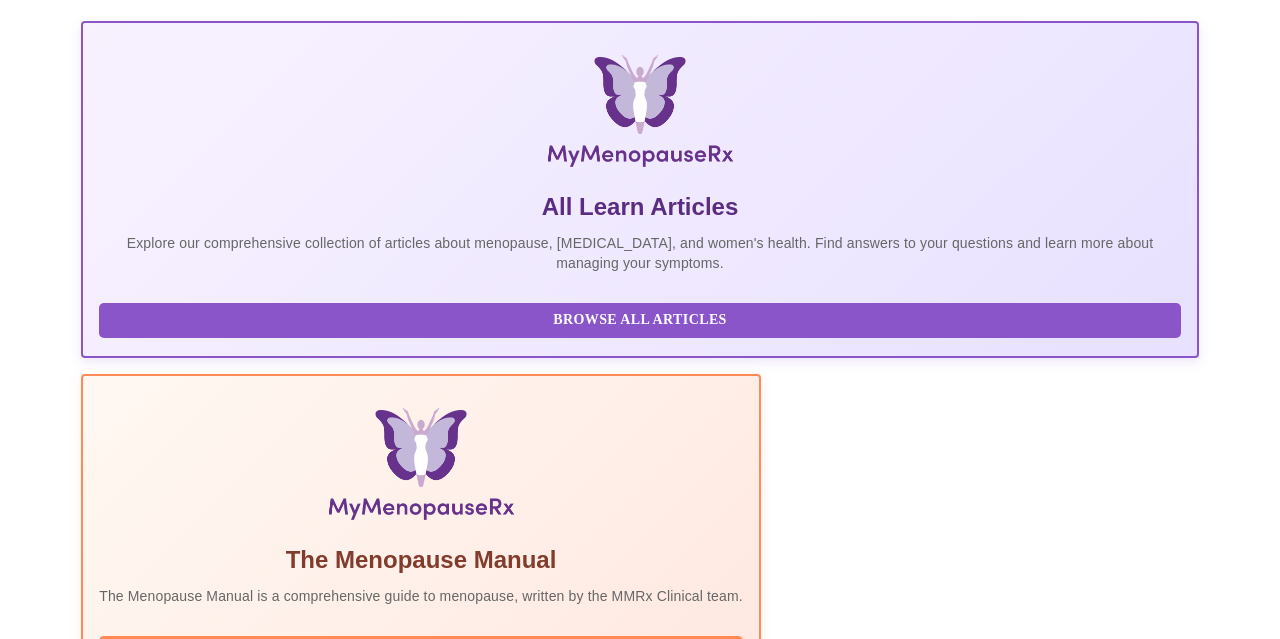 scroll, scrollTop: 55, scrollLeft: 0, axis: vertical 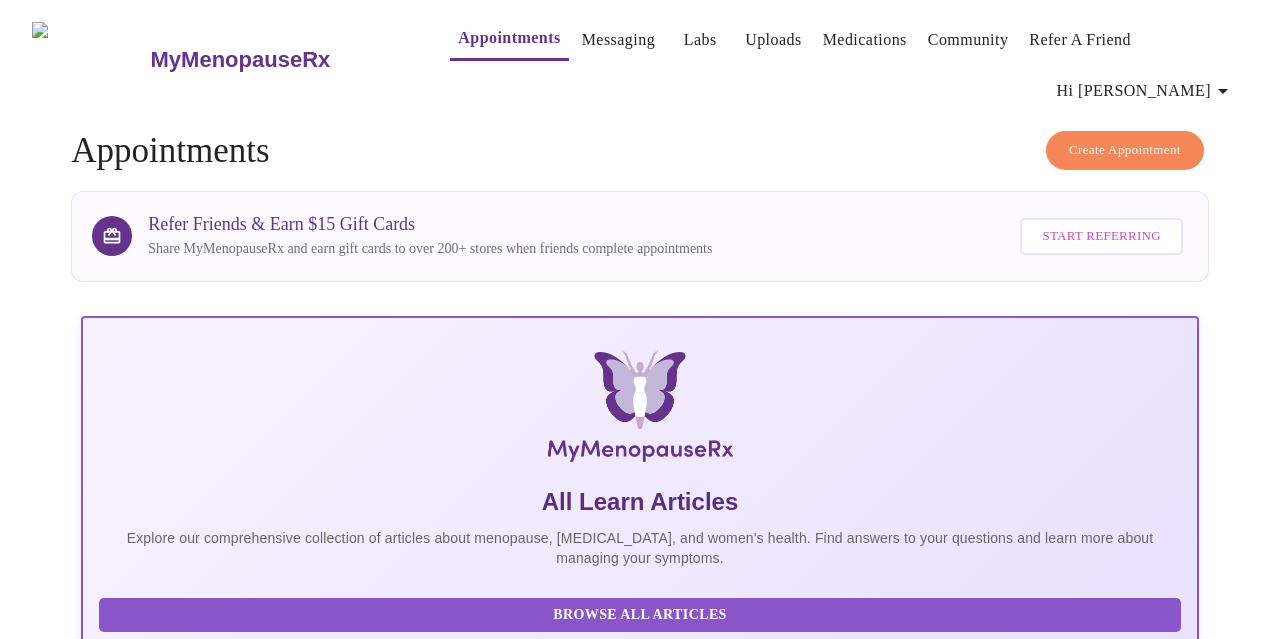 click on "Messaging" at bounding box center [618, 40] 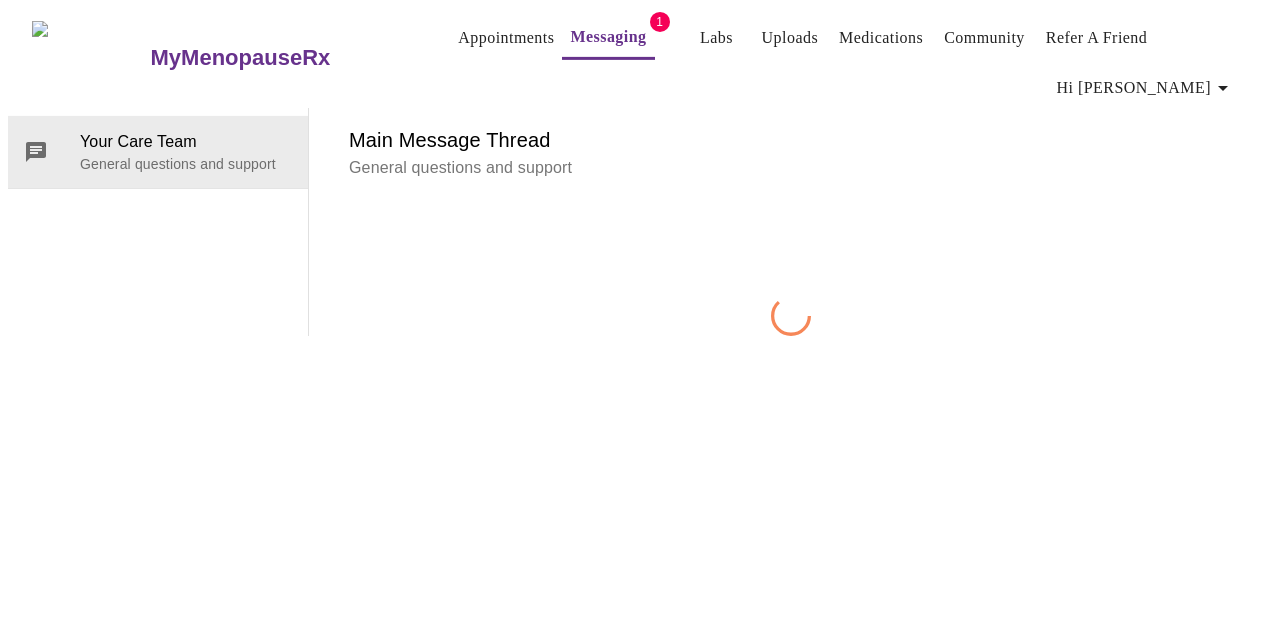 scroll, scrollTop: 75, scrollLeft: 0, axis: vertical 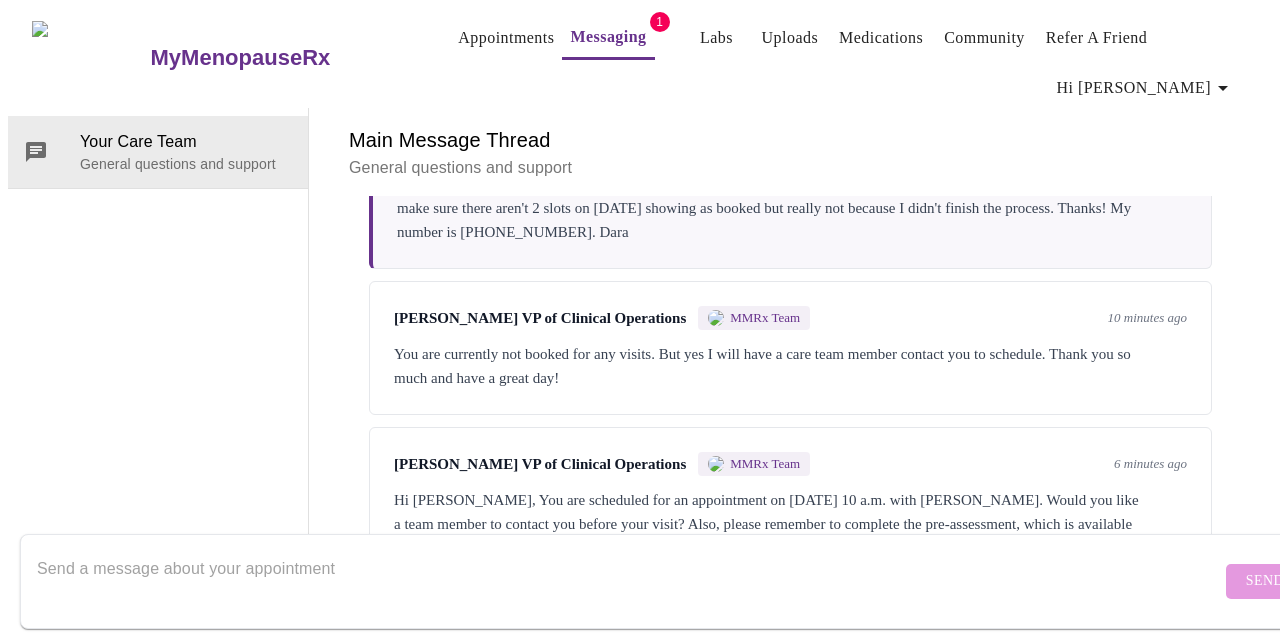 click at bounding box center (629, 581) 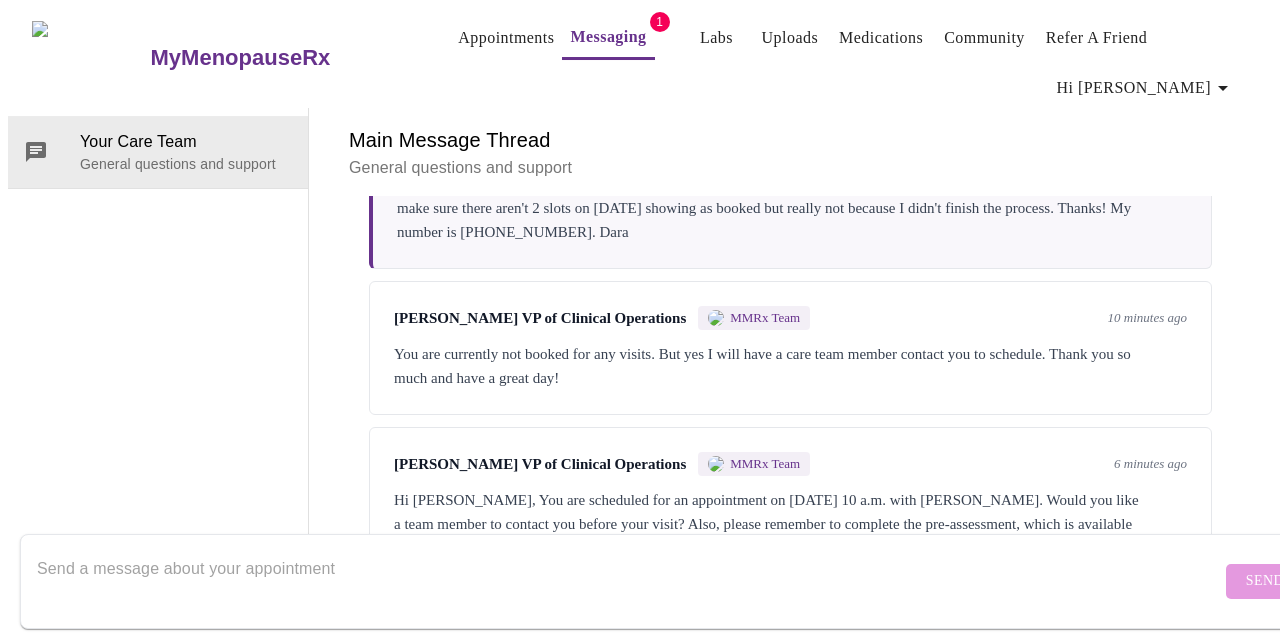scroll, scrollTop: 75, scrollLeft: 0, axis: vertical 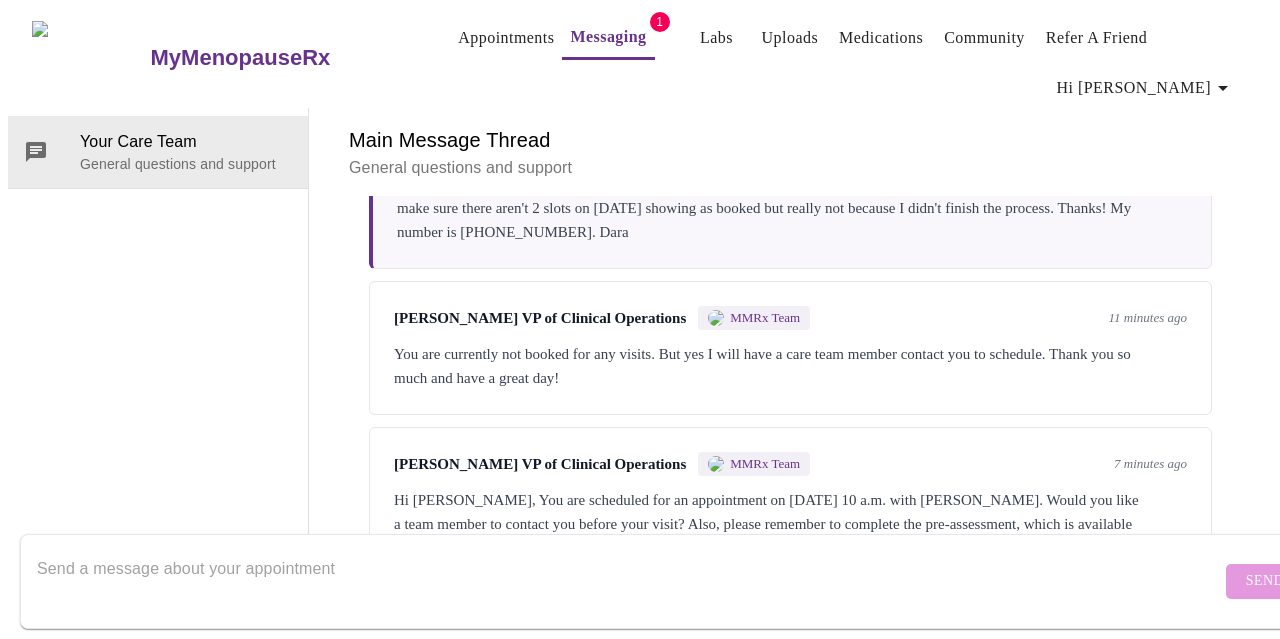 click at bounding box center (629, 581) 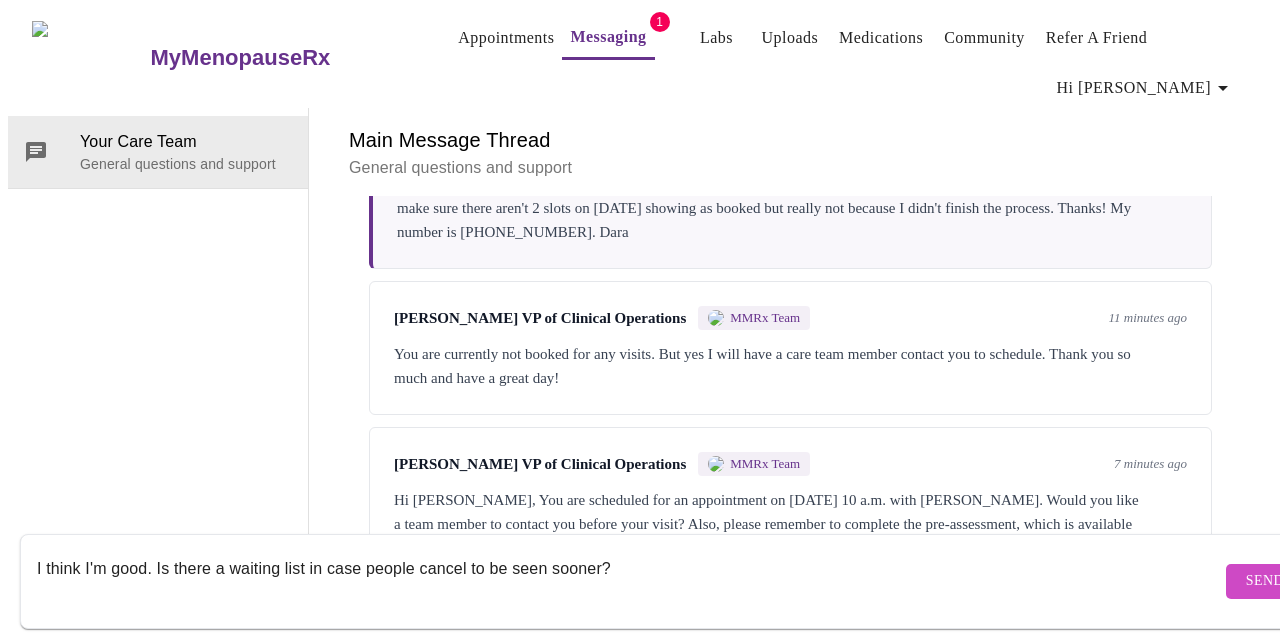 type on "I think I'm good. Is there a waiting list in case people cancel to be seen sooner?" 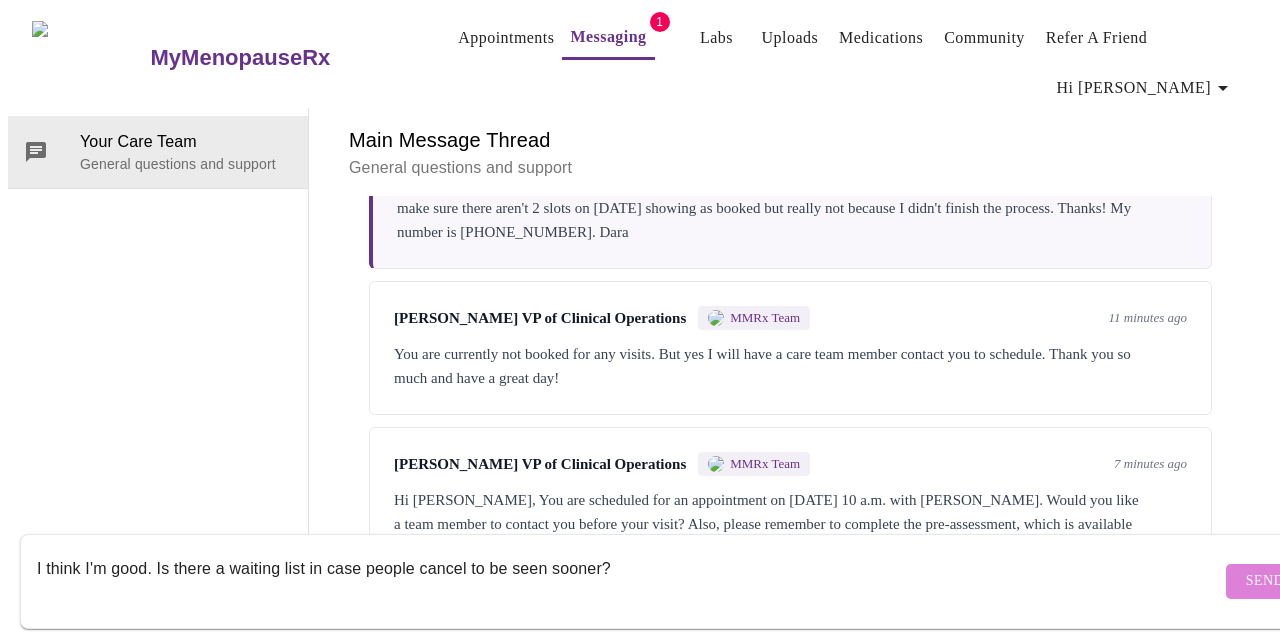 click on "Send" at bounding box center [1265, 581] 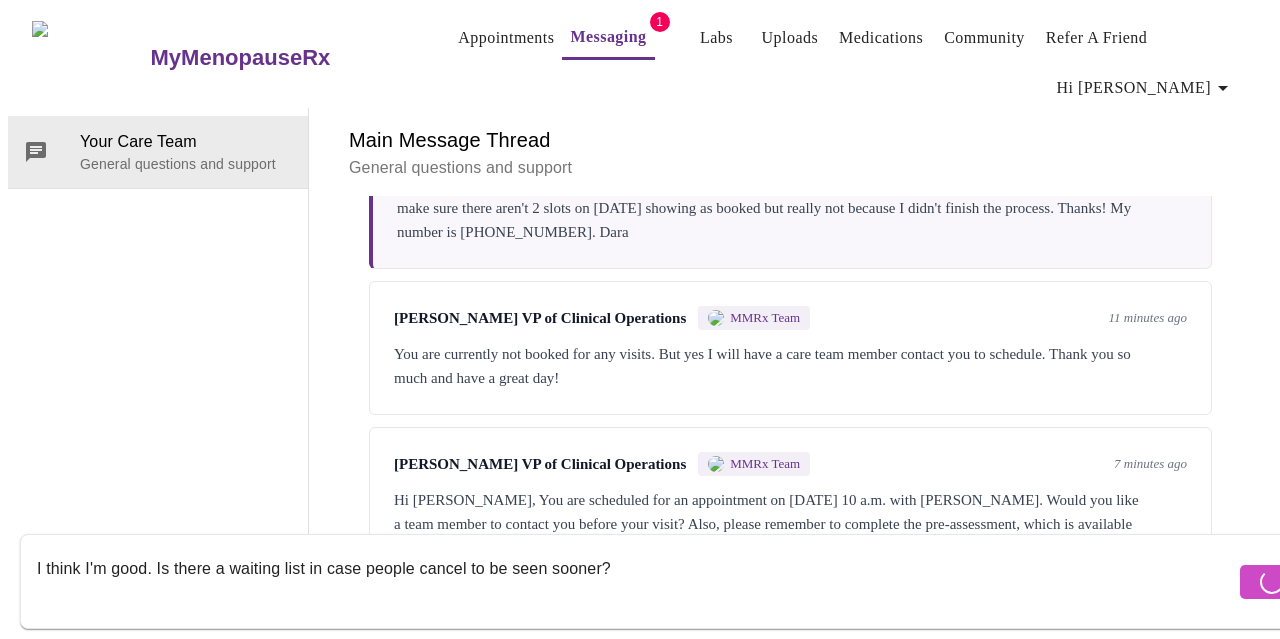 type 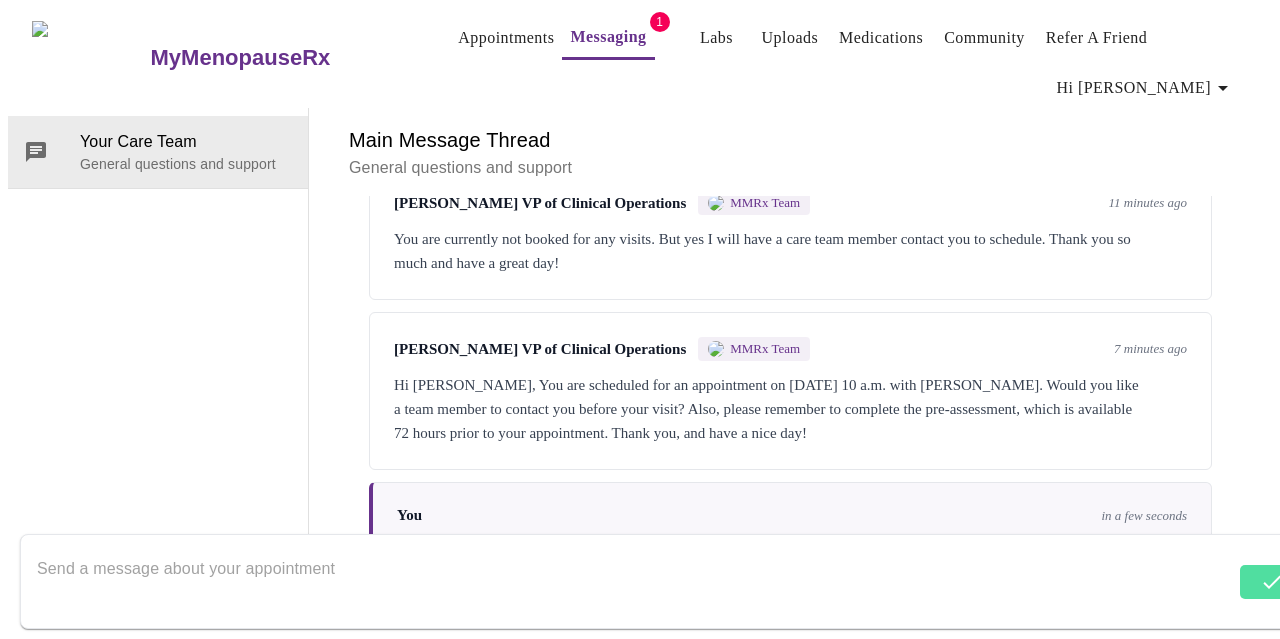 scroll, scrollTop: 686, scrollLeft: 0, axis: vertical 